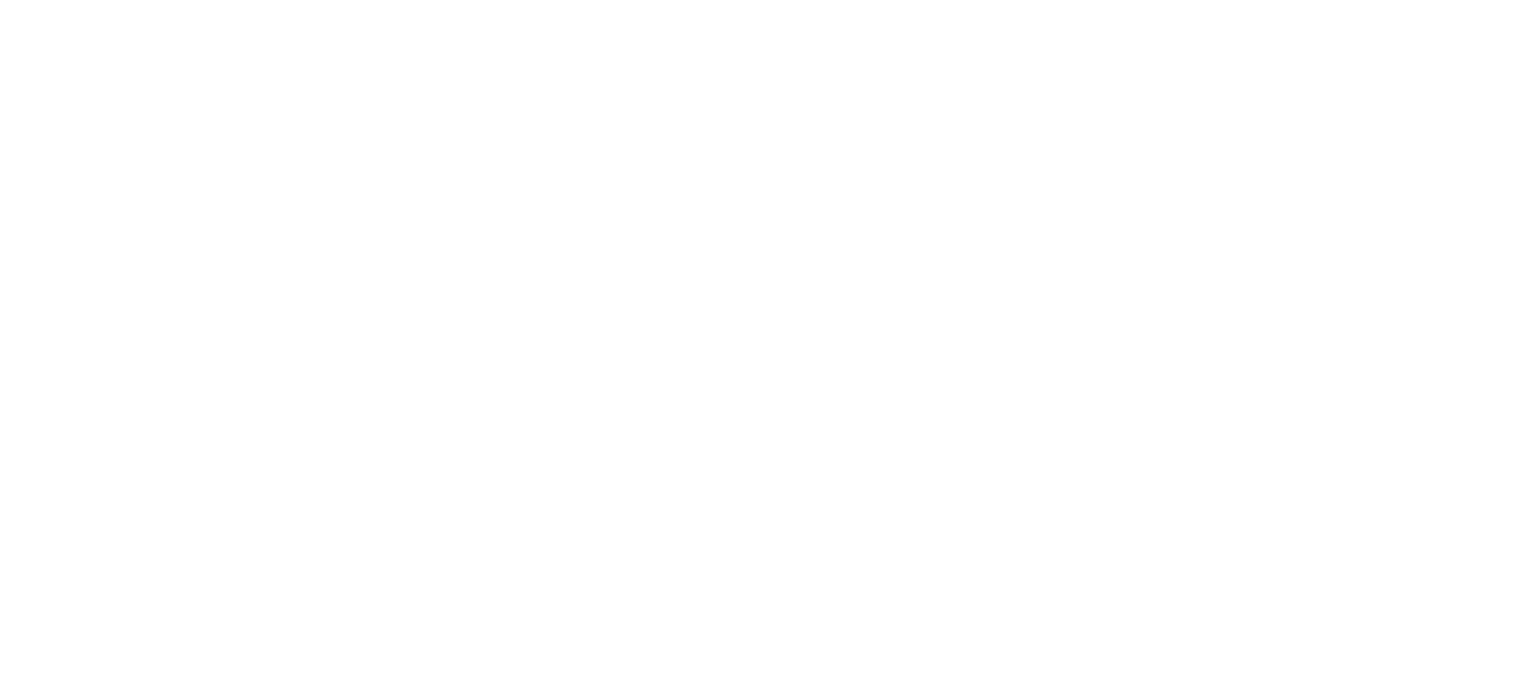 scroll, scrollTop: 0, scrollLeft: 0, axis: both 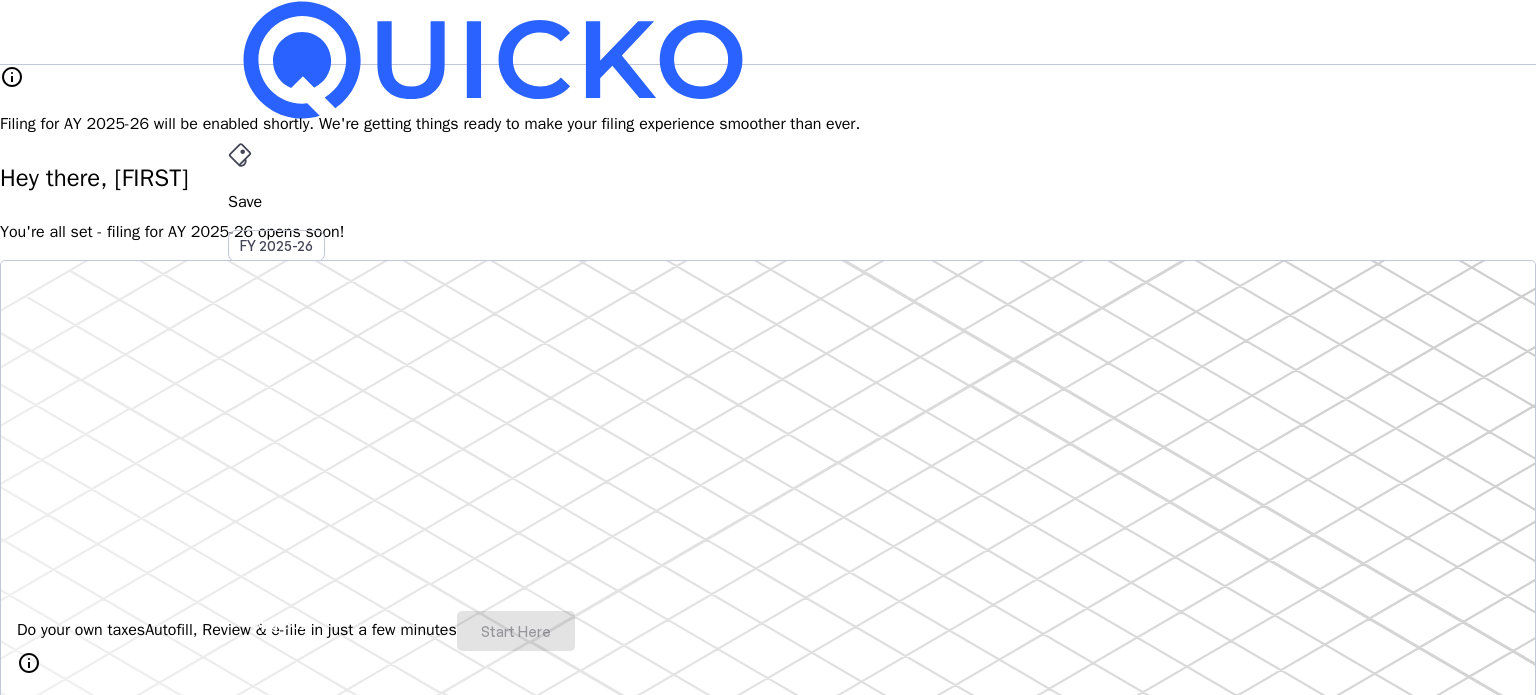 click on "More" at bounding box center [768, 496] 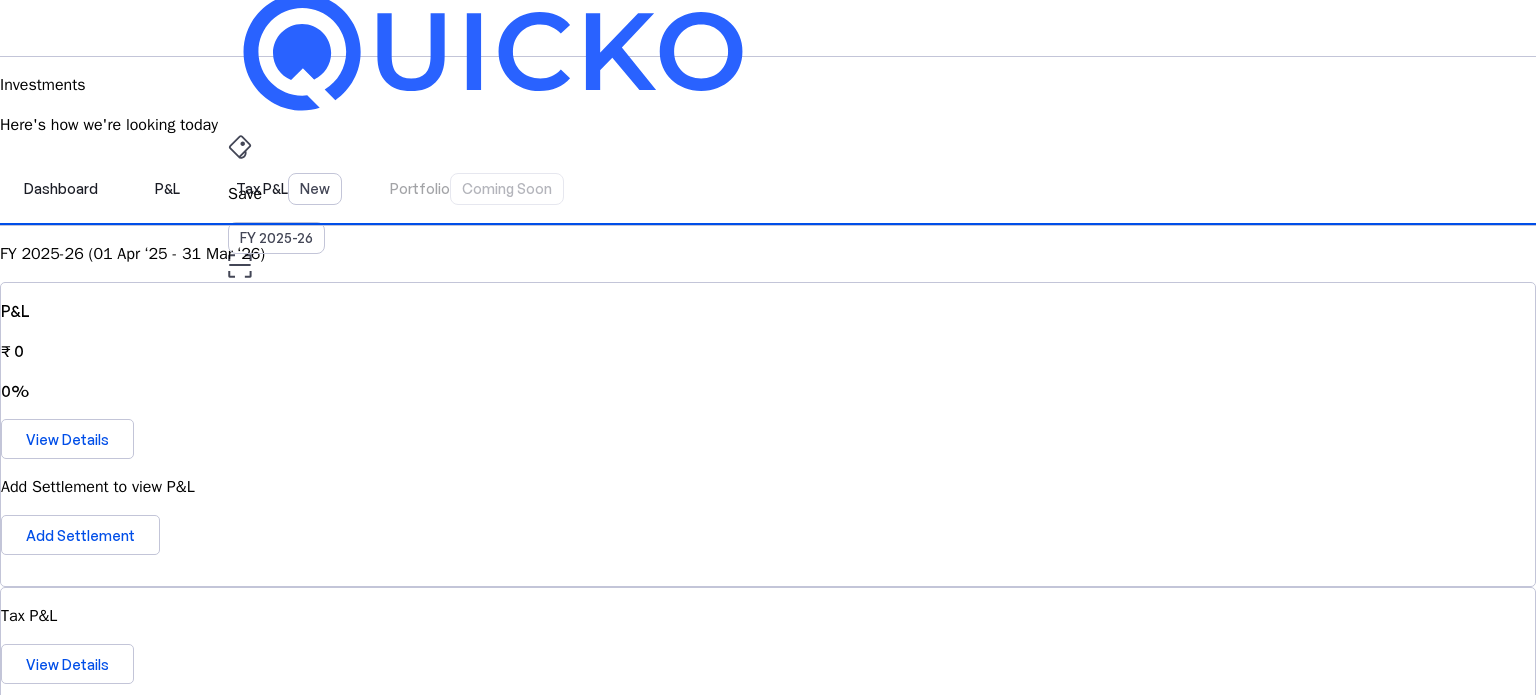 scroll, scrollTop: 0, scrollLeft: 0, axis: both 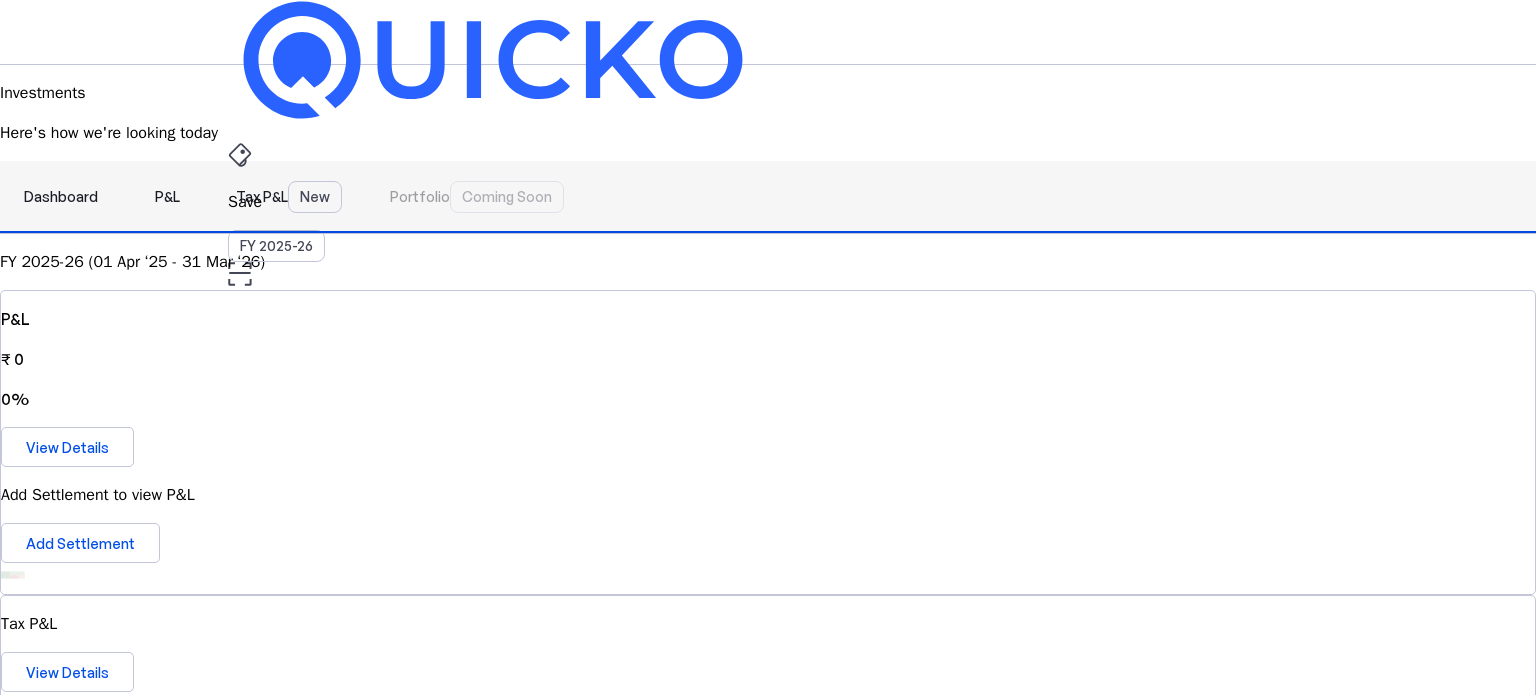 click on "P&L" at bounding box center [167, 197] 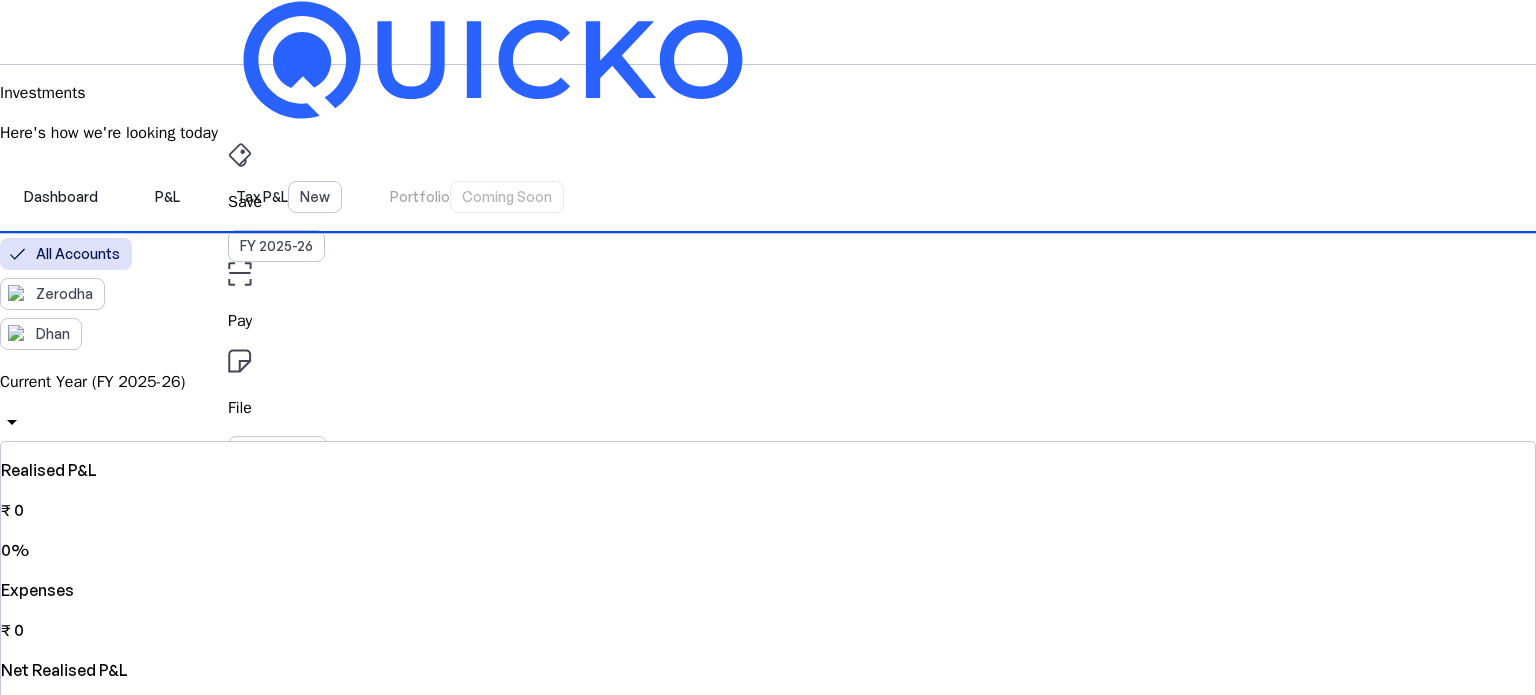 click on "Current Year (FY 2025-26)" at bounding box center [768, 382] 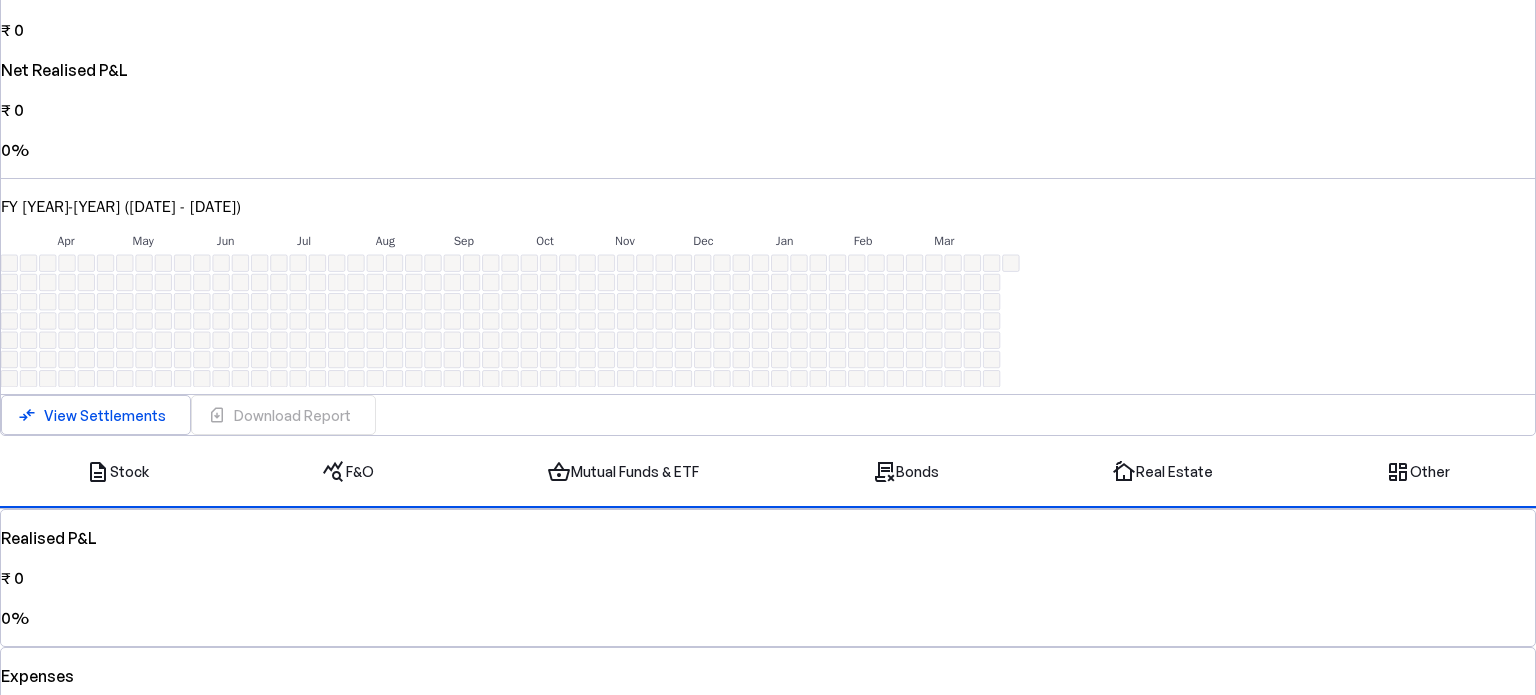 scroll, scrollTop: 100, scrollLeft: 0, axis: vertical 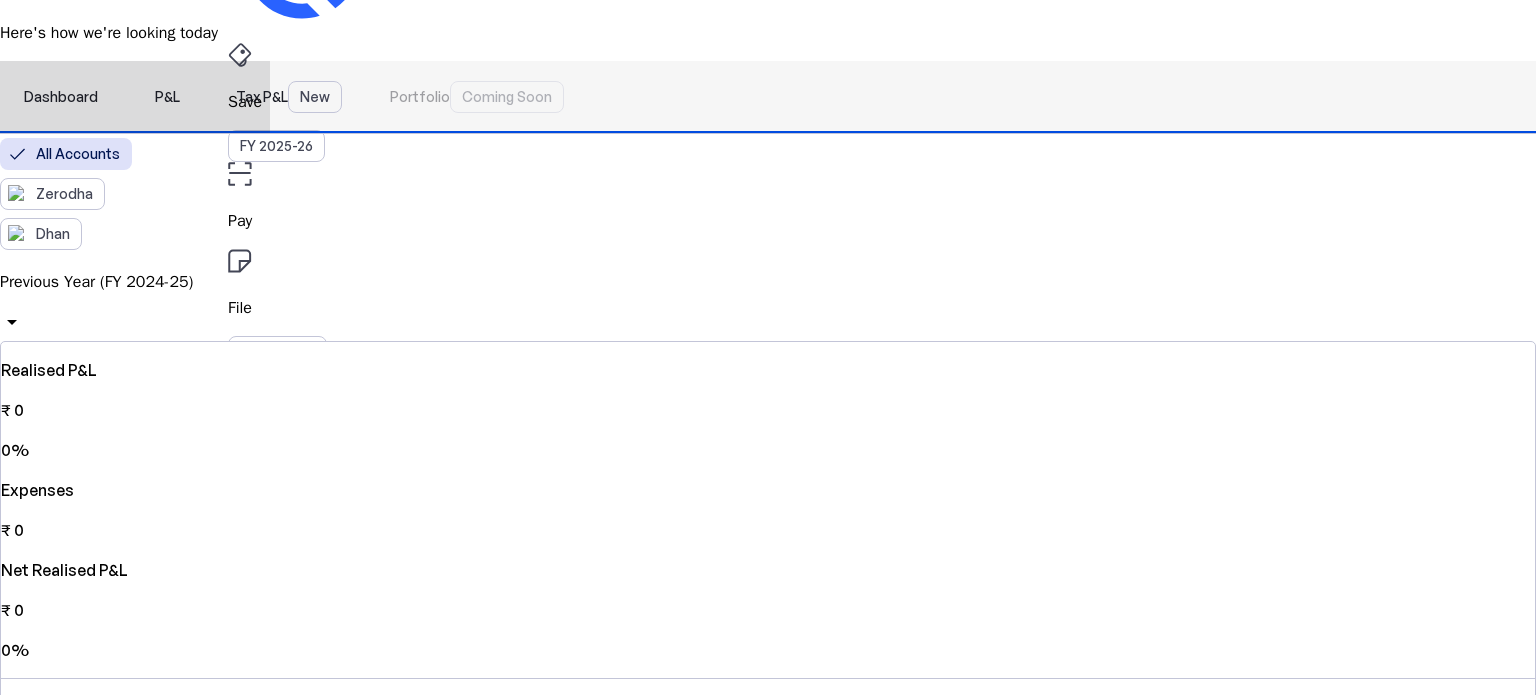 click on "Tax P&L  New" at bounding box center (289, 97) 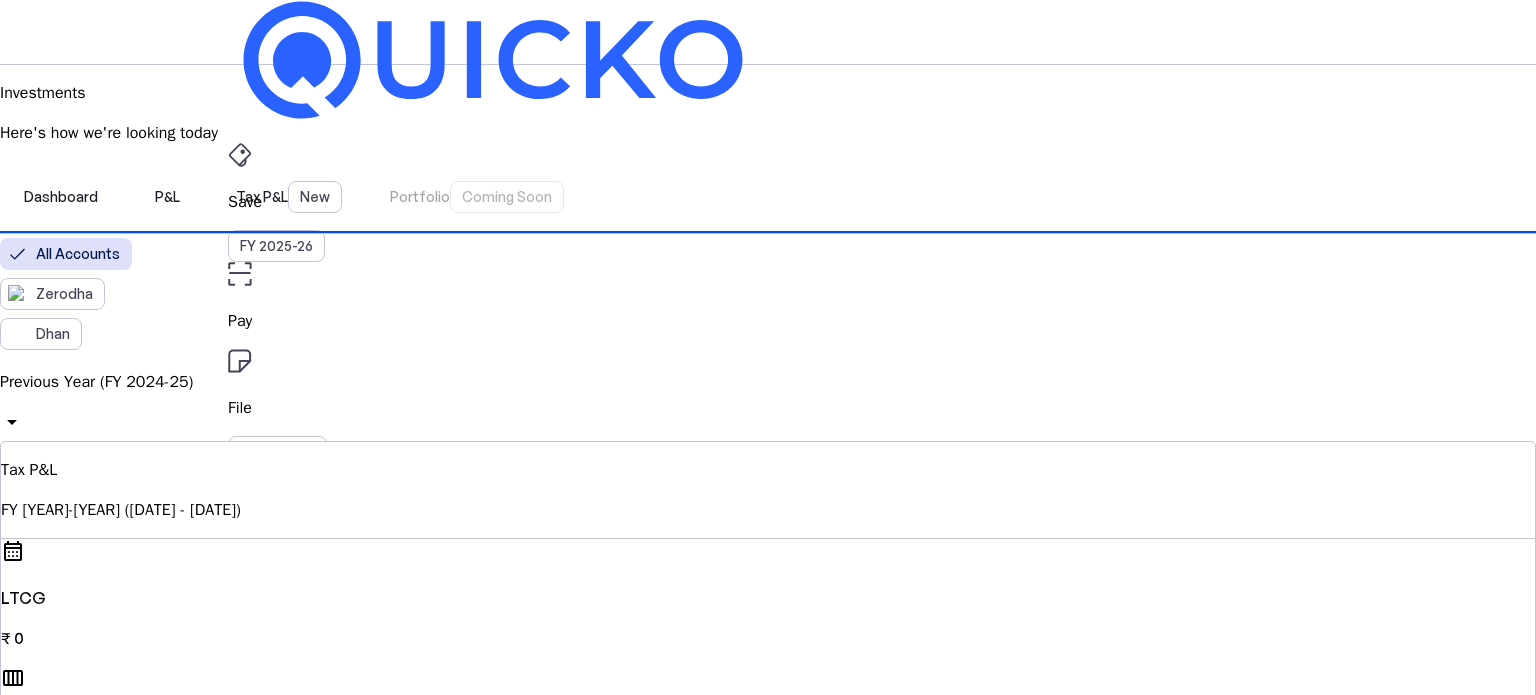 click on "Previous Year (FY [YEAR]-[YEAR])   arrow_drop_down" at bounding box center (768, 405) 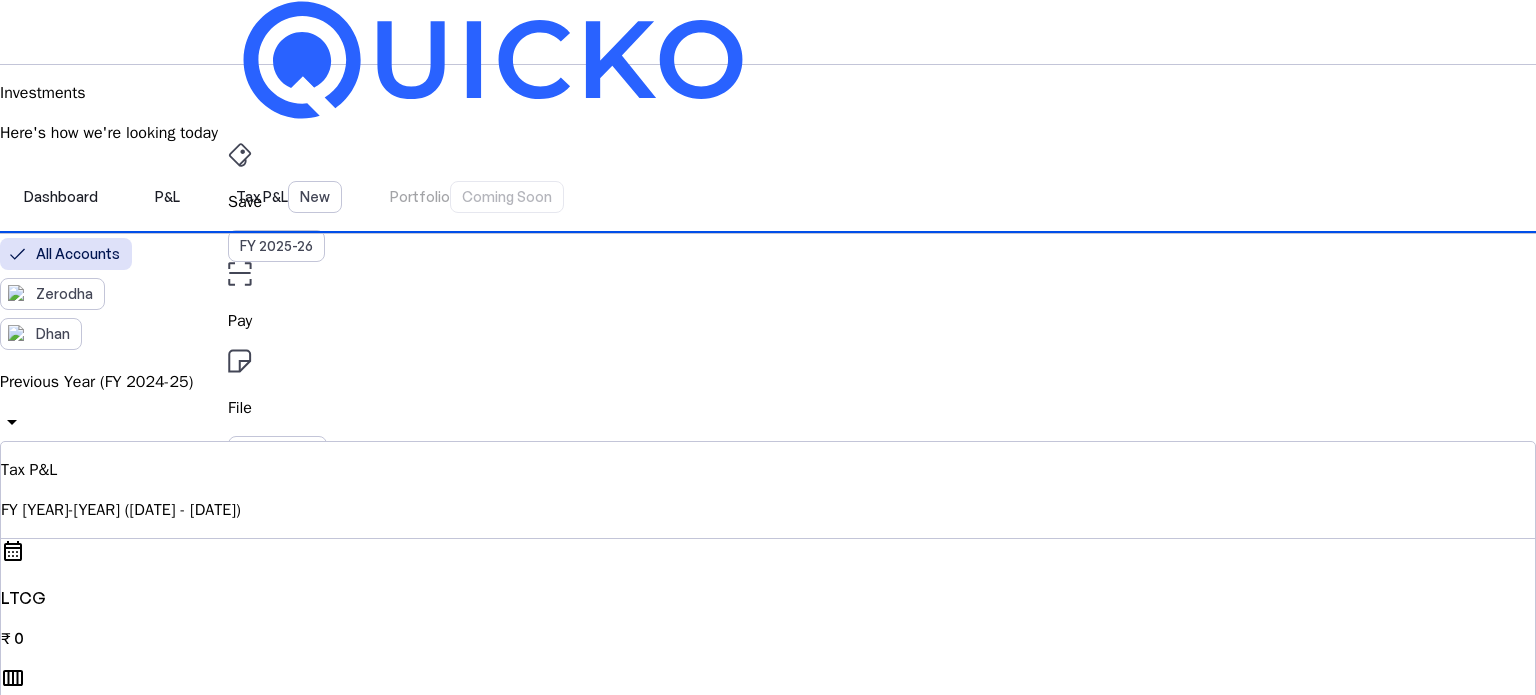 click on "Previous Year (FY 2024-25)" at bounding box center (768, 382) 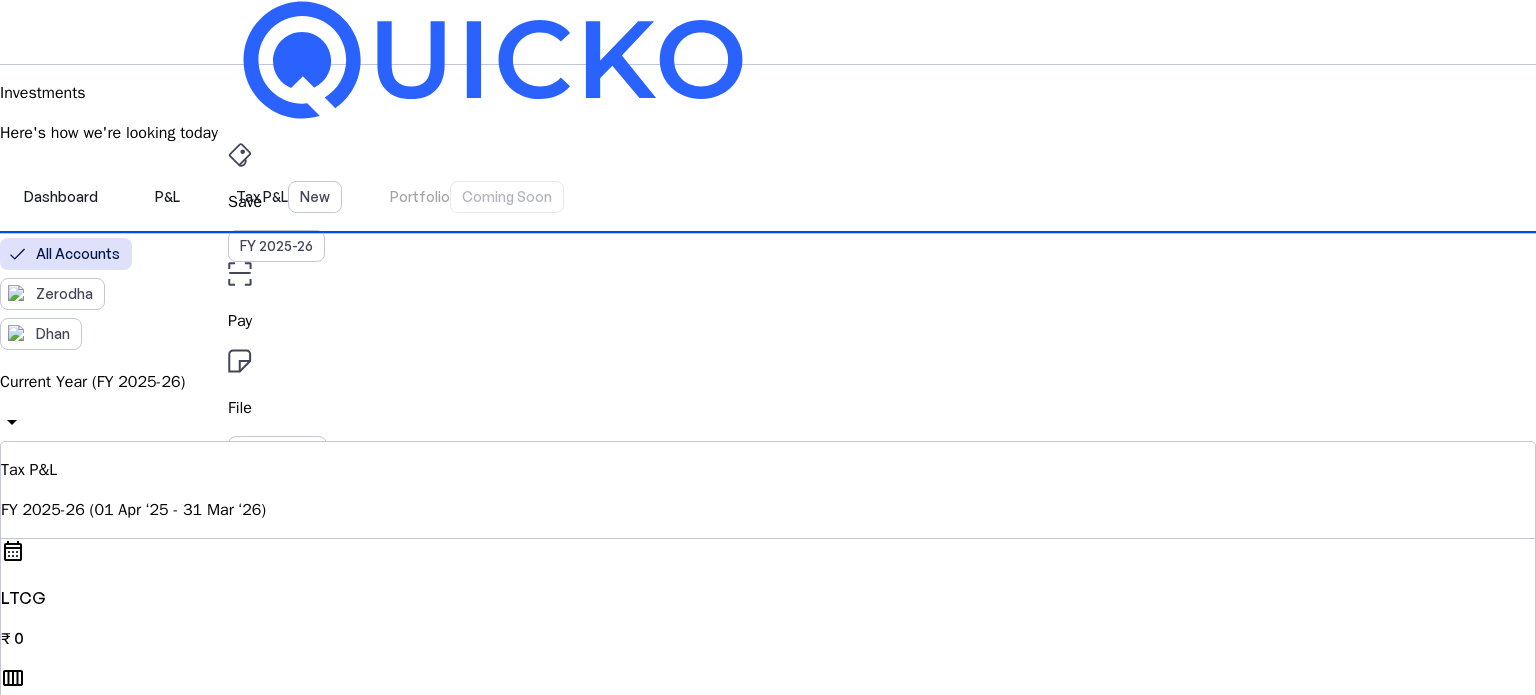 click on "Current Year (FY 2025-26)" at bounding box center (768, 382) 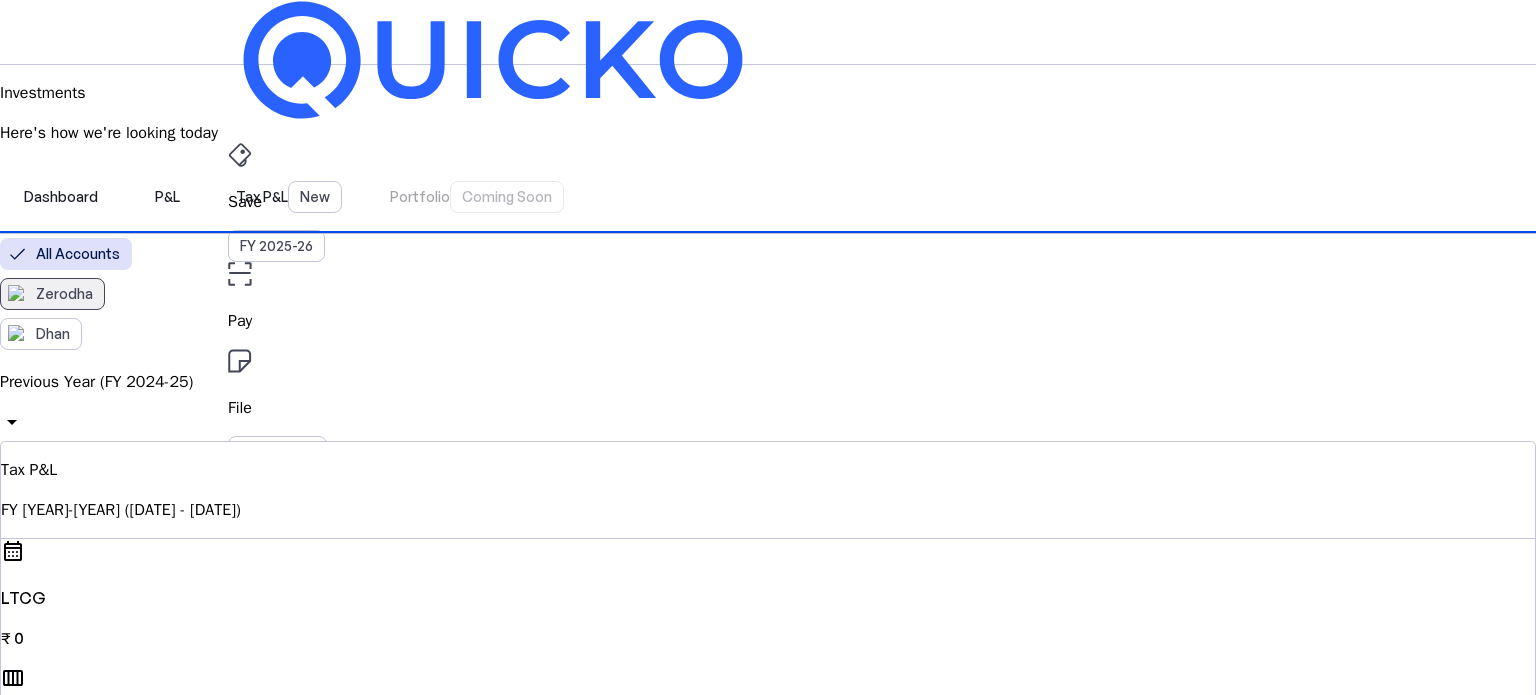 click on "Zerodha" at bounding box center [64, 294] 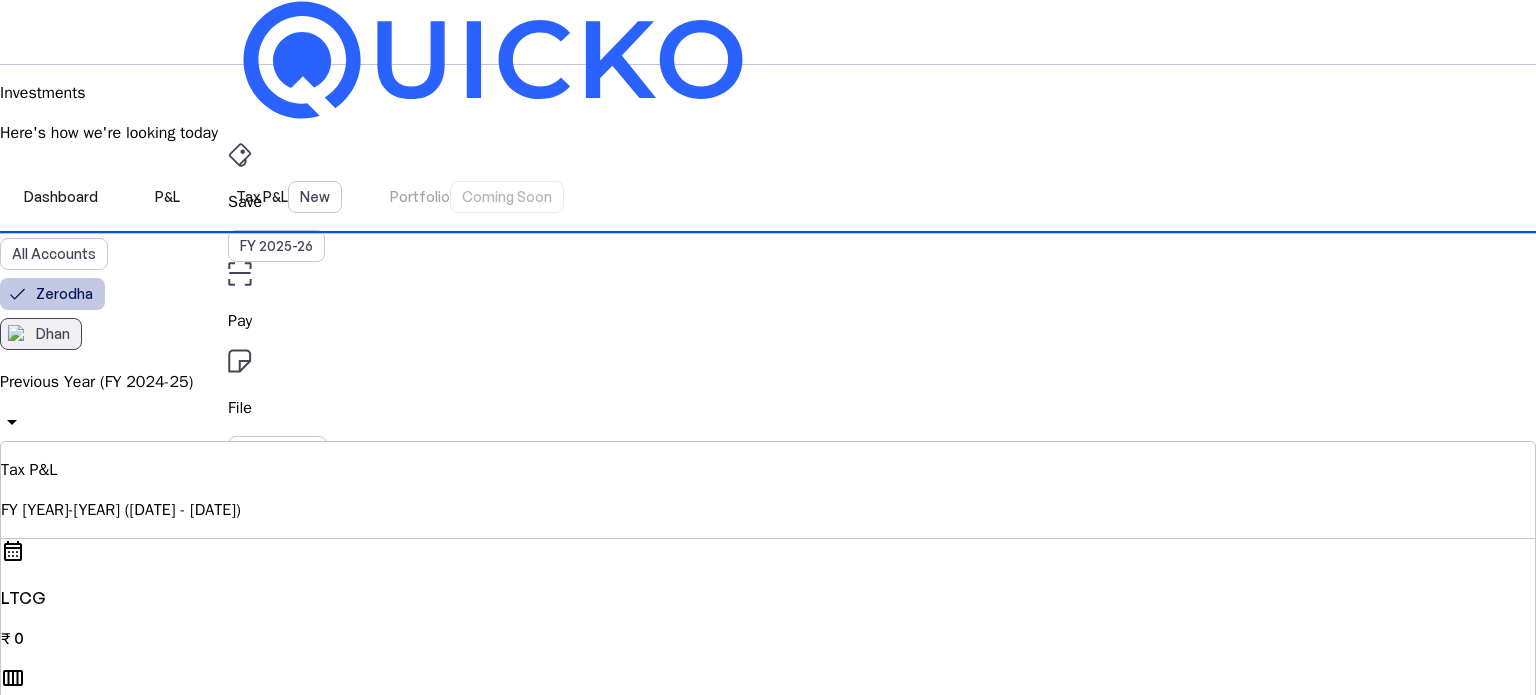click on "Dhan" at bounding box center (53, 334) 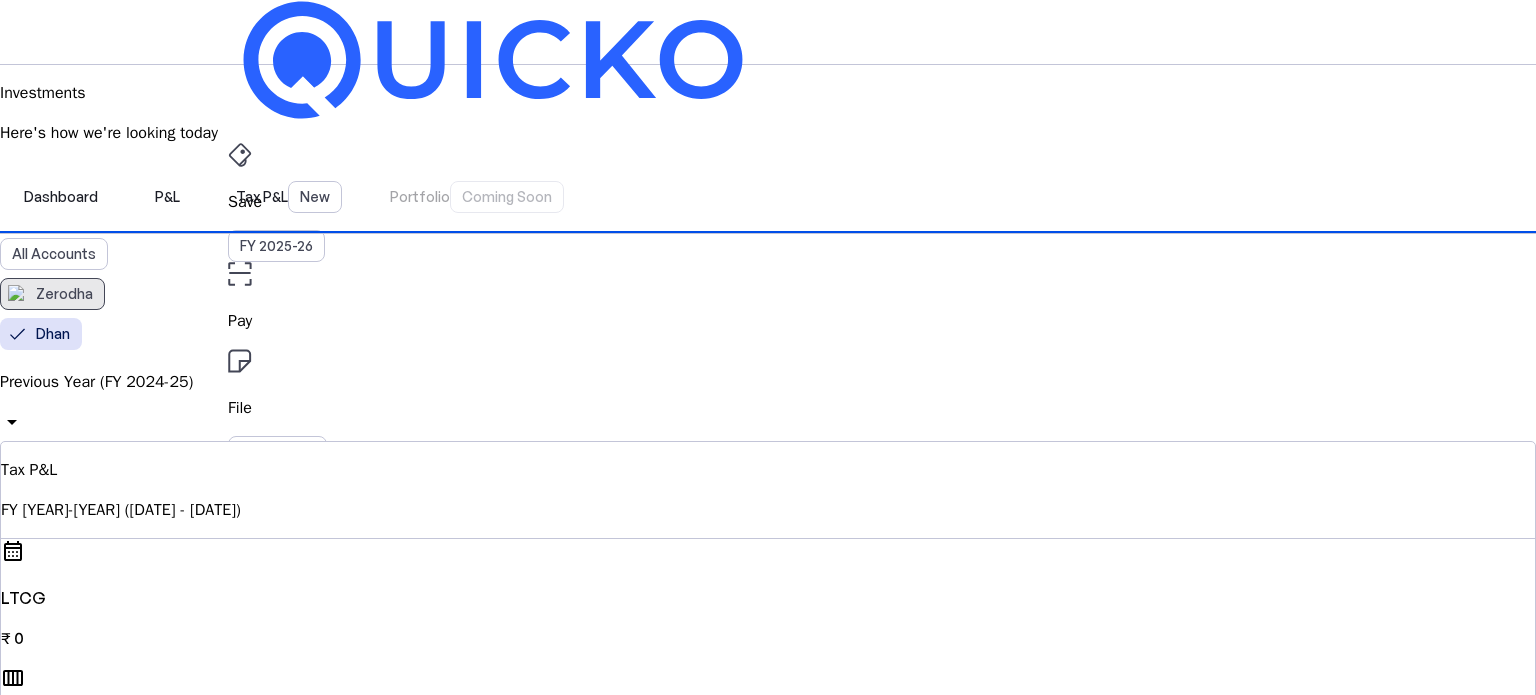 click on "Zerodha" at bounding box center [52, 294] 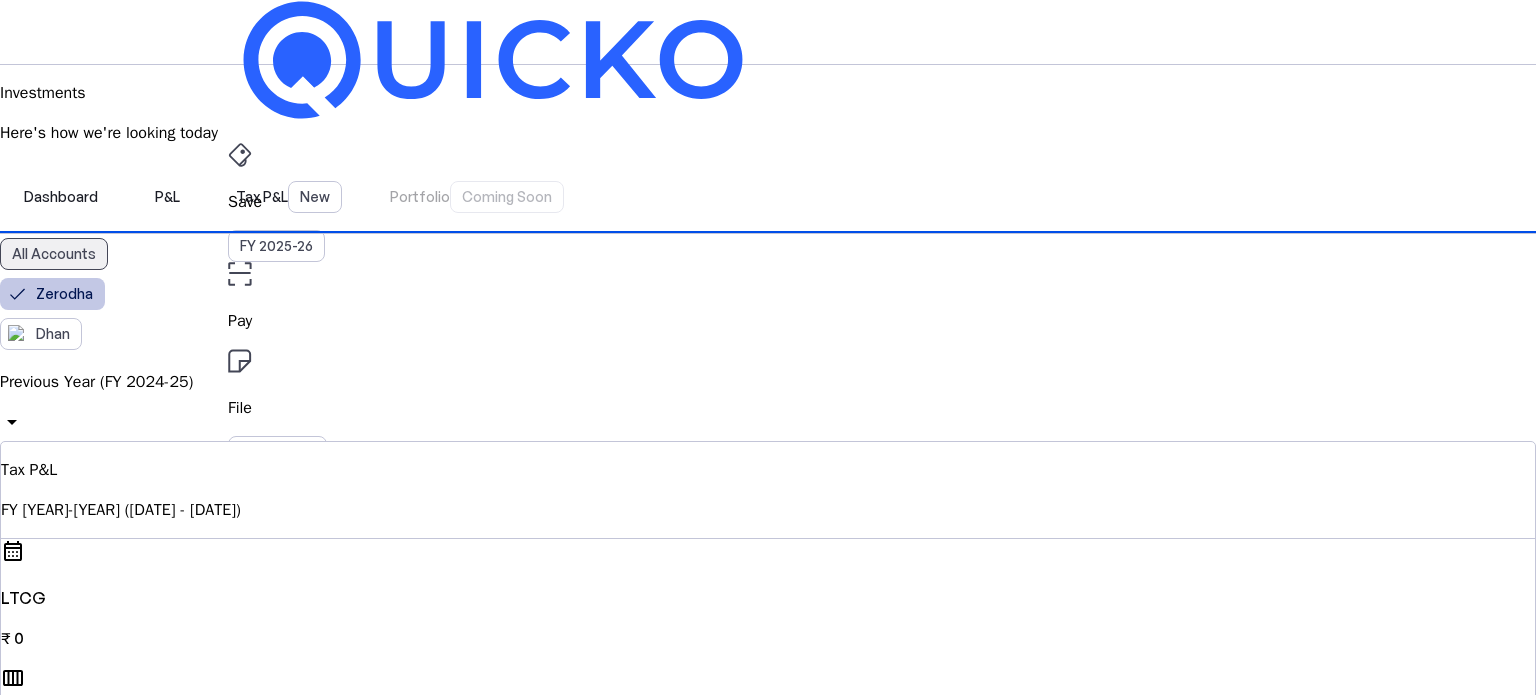 click on "All Accounts" at bounding box center [54, 254] 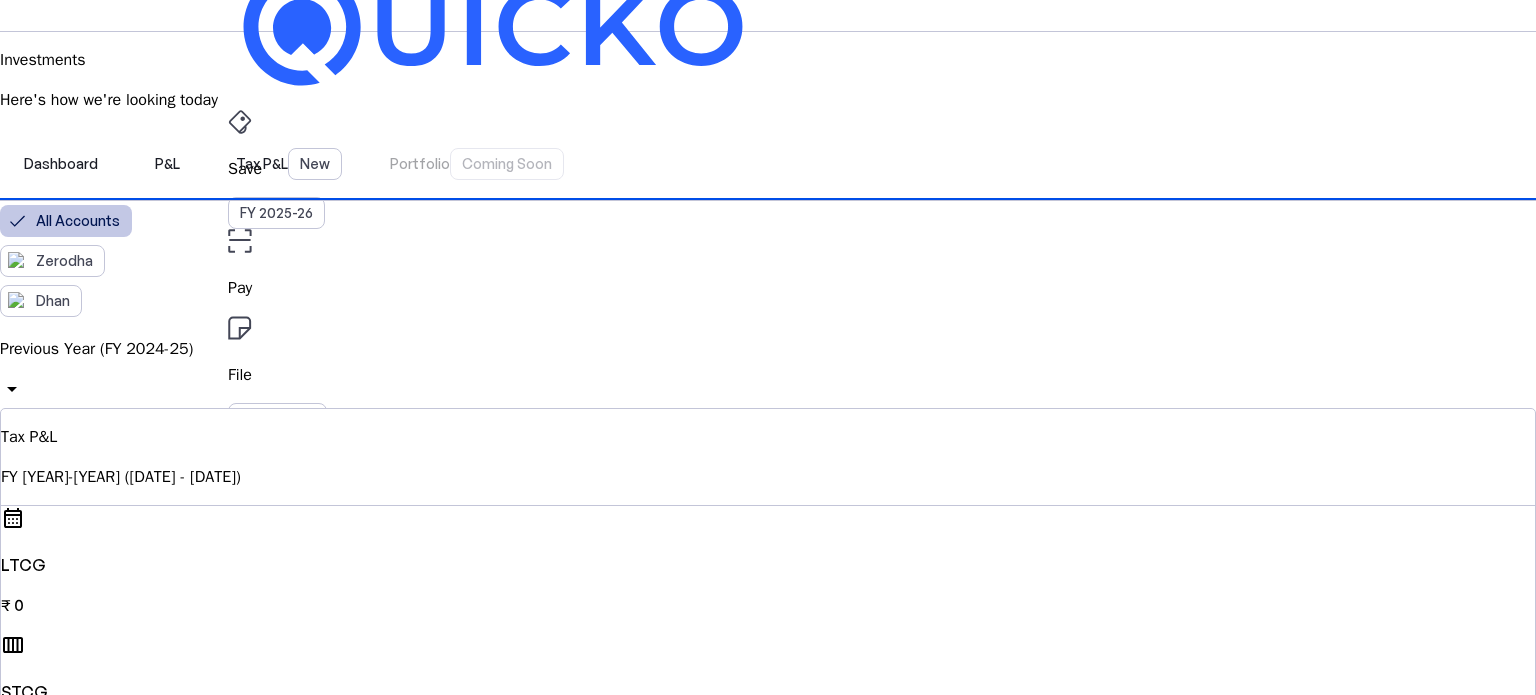scroll, scrollTop: 0, scrollLeft: 0, axis: both 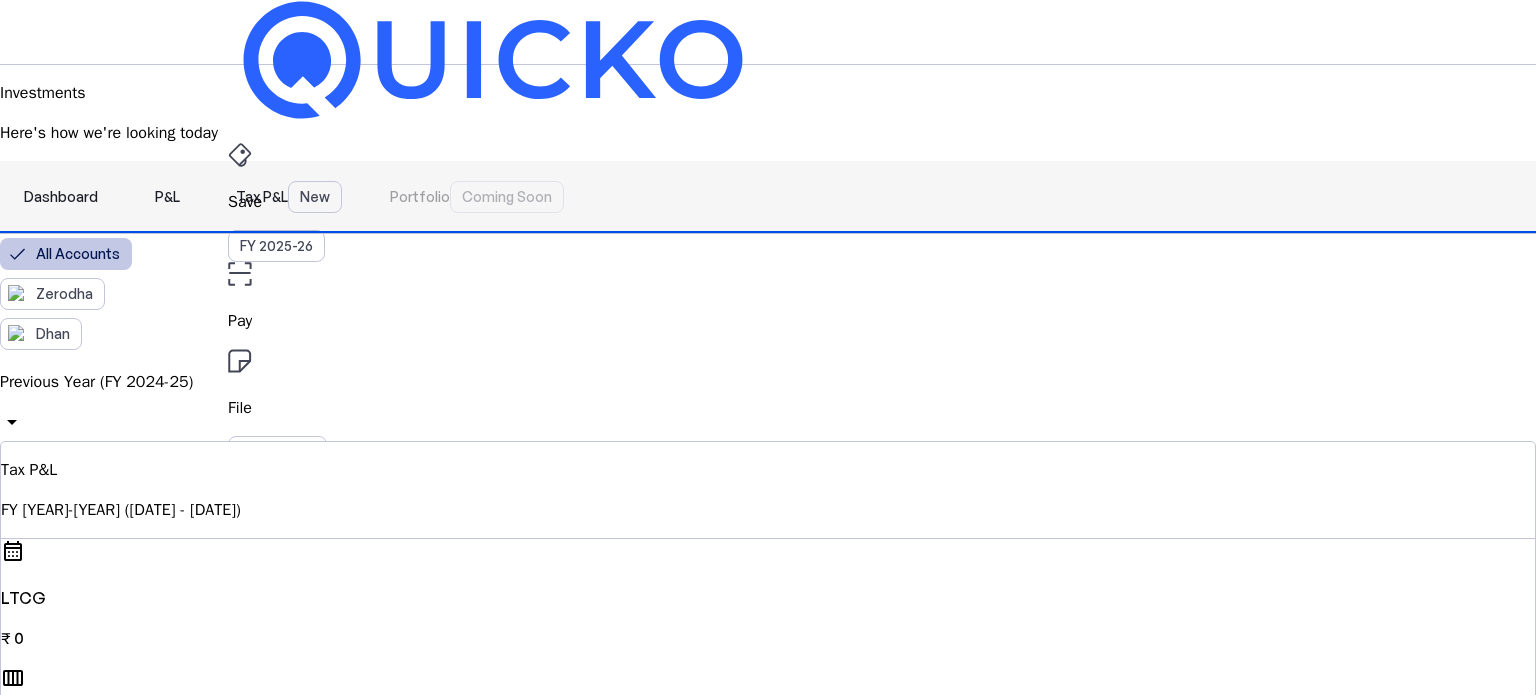 click on "Dashboard" at bounding box center [61, 197] 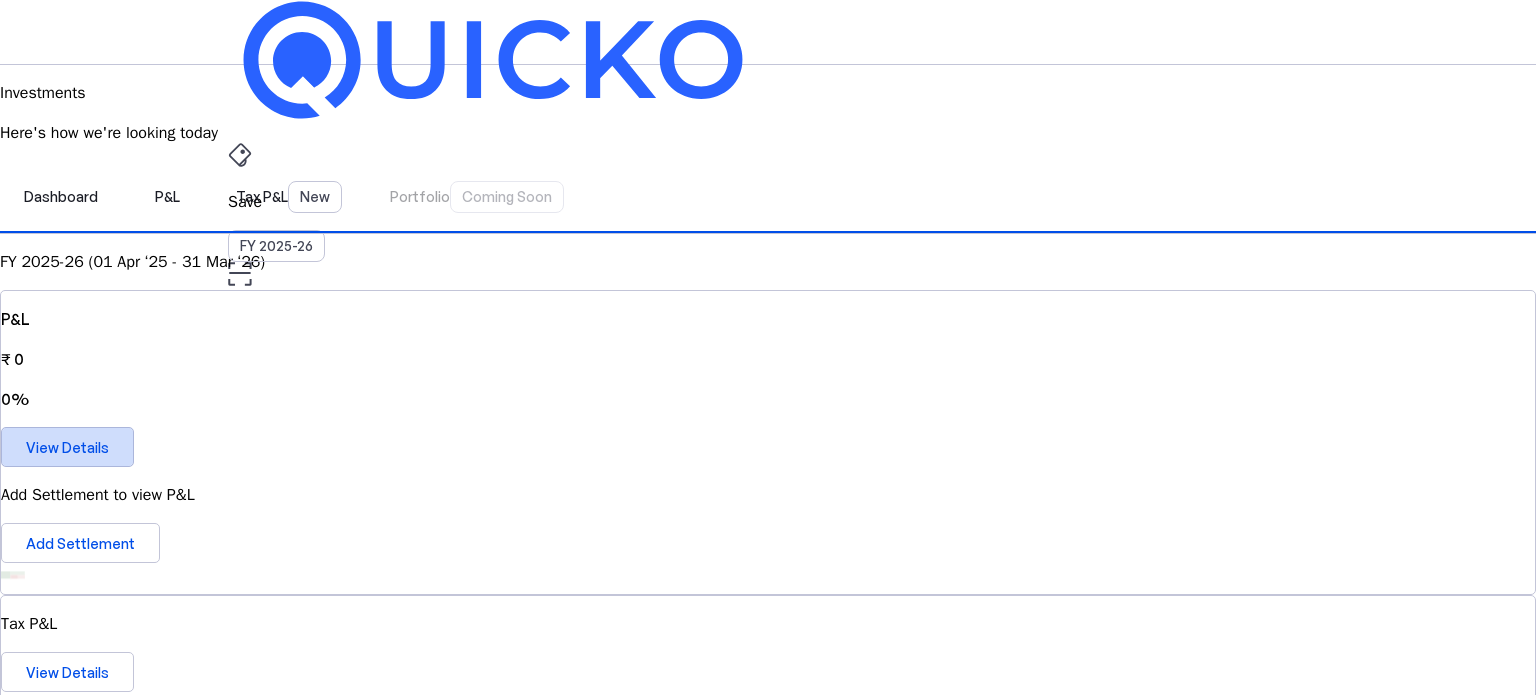 click on "View Details" at bounding box center (67, 447) 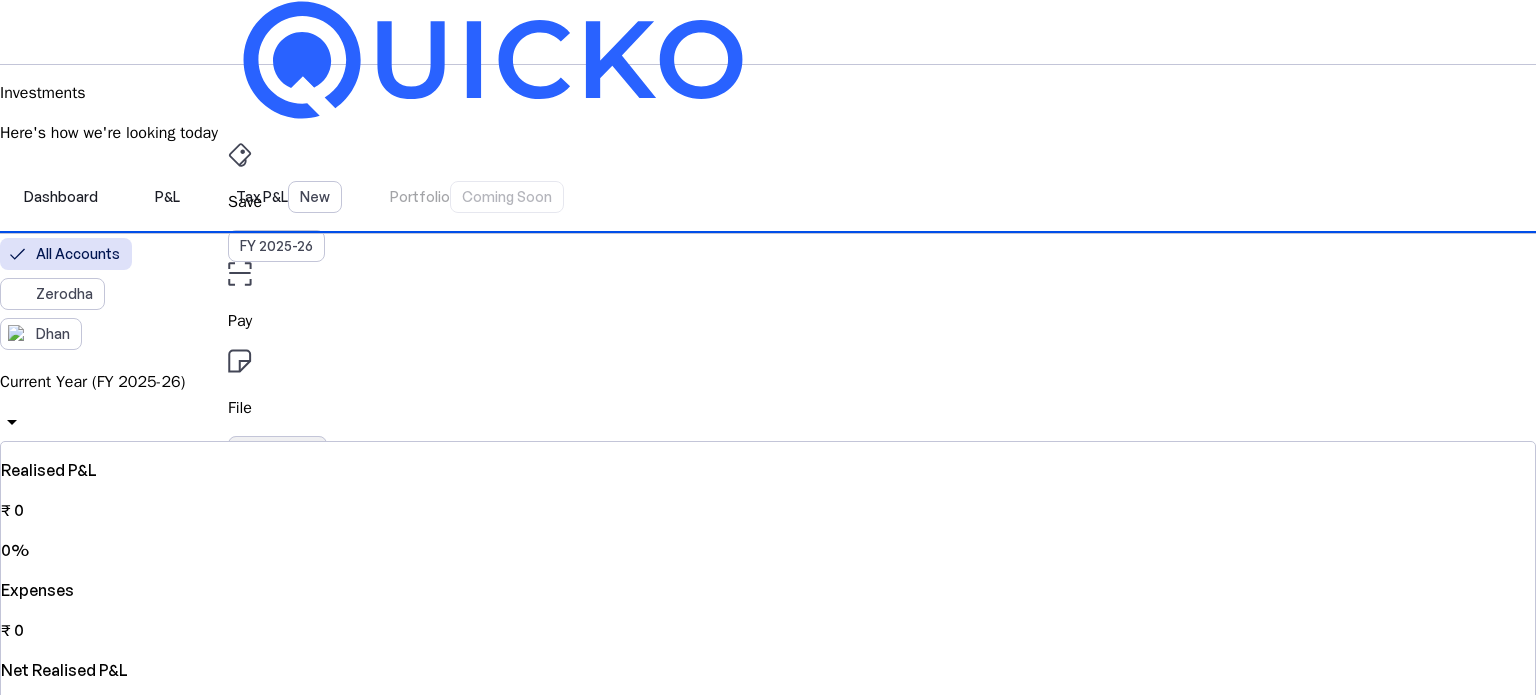click on "AY 2025-26" at bounding box center (277, 452) 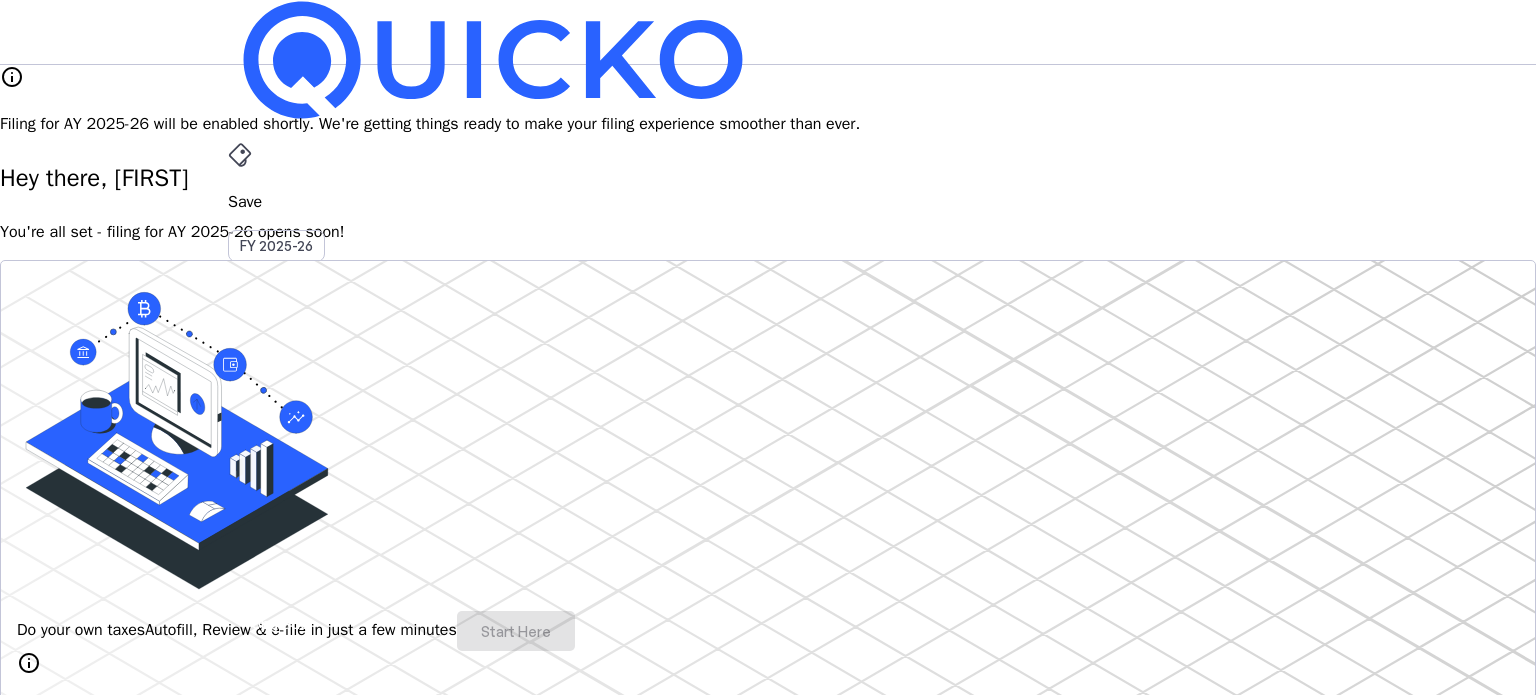 click on "Save" at bounding box center [768, 202] 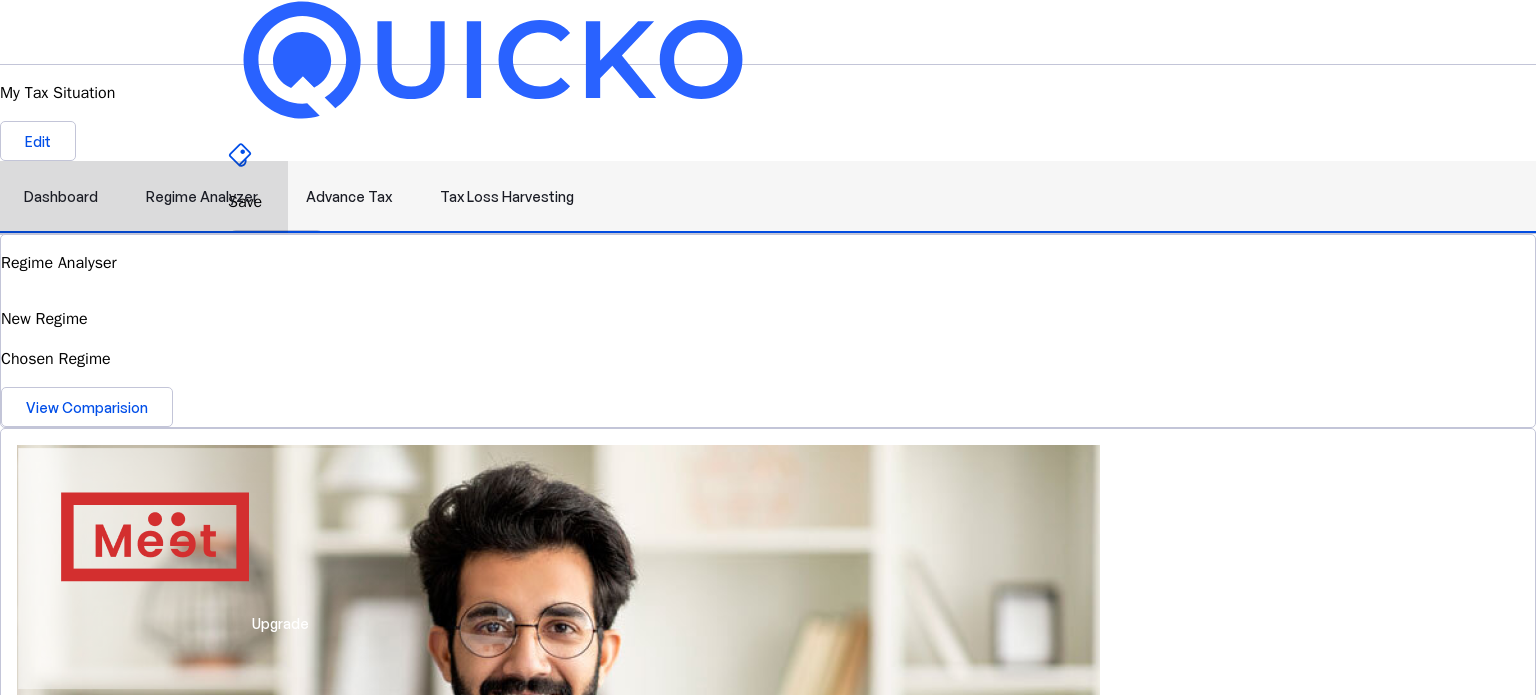click on "Regime Analyzer" at bounding box center [202, 197] 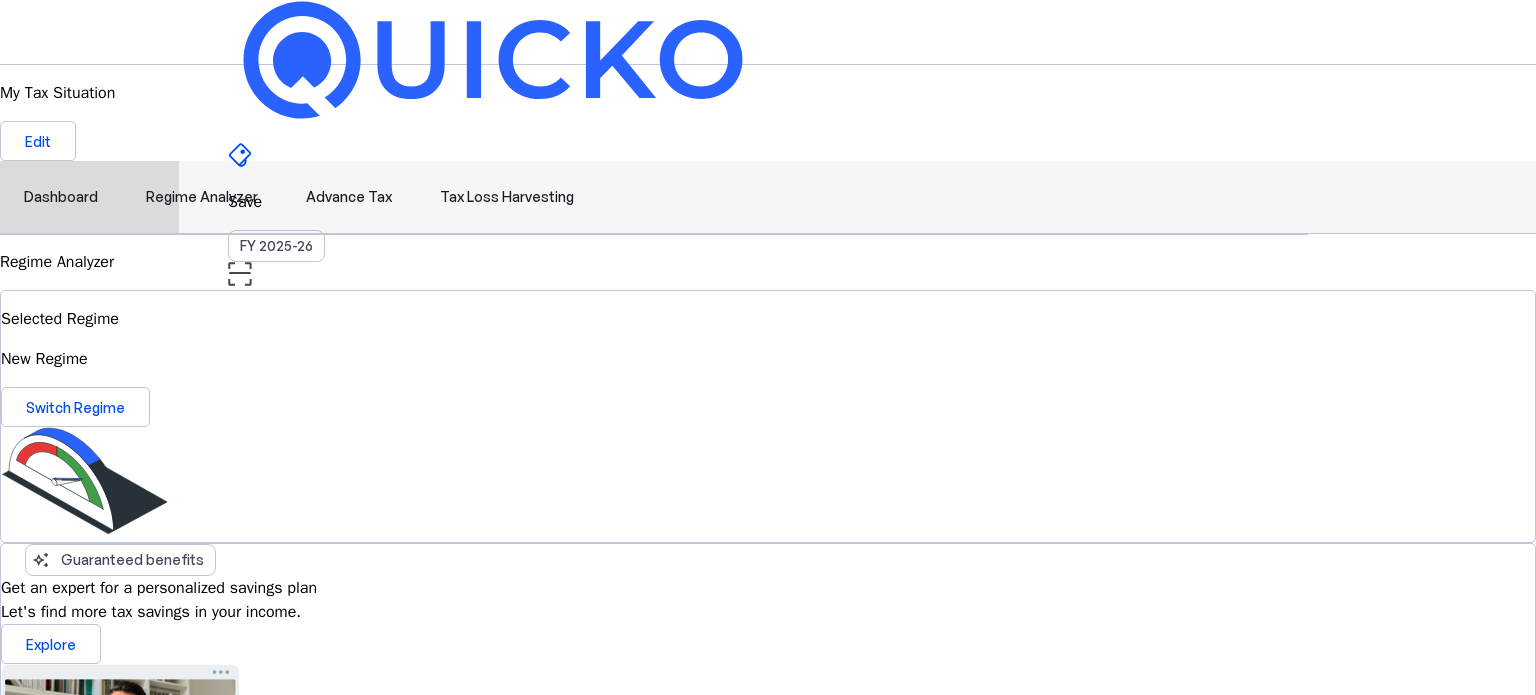 click on "Advance Tax" at bounding box center [349, 197] 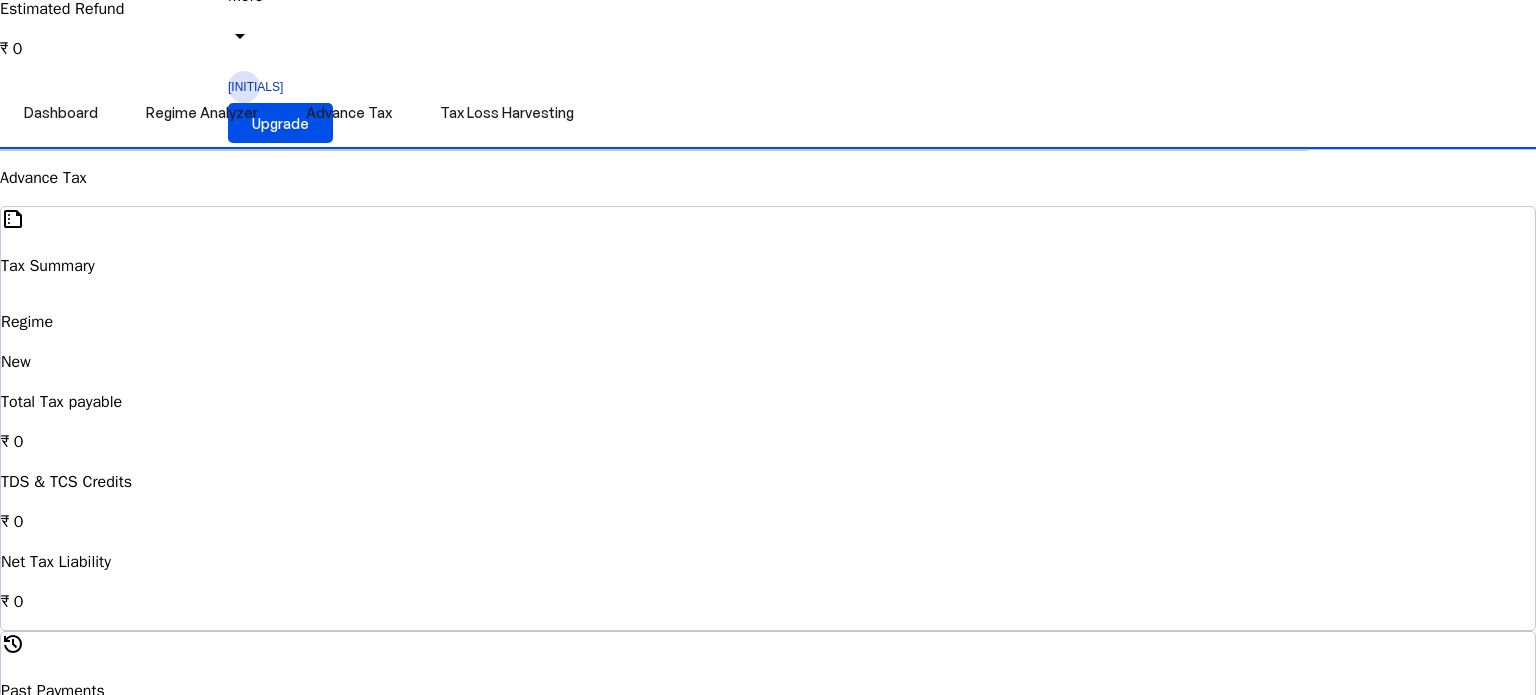 scroll, scrollTop: 0, scrollLeft: 0, axis: both 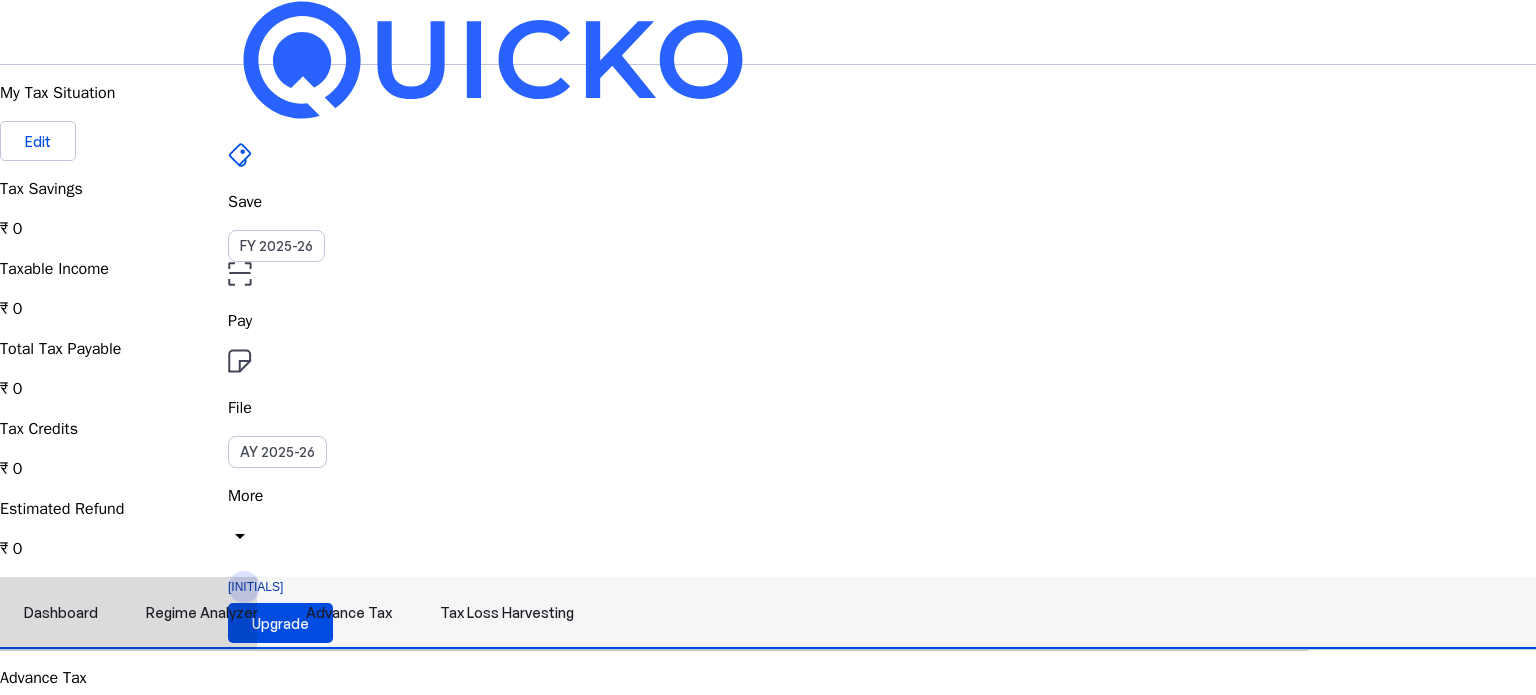 click on "Tax Loss Harvesting" at bounding box center [507, 613] 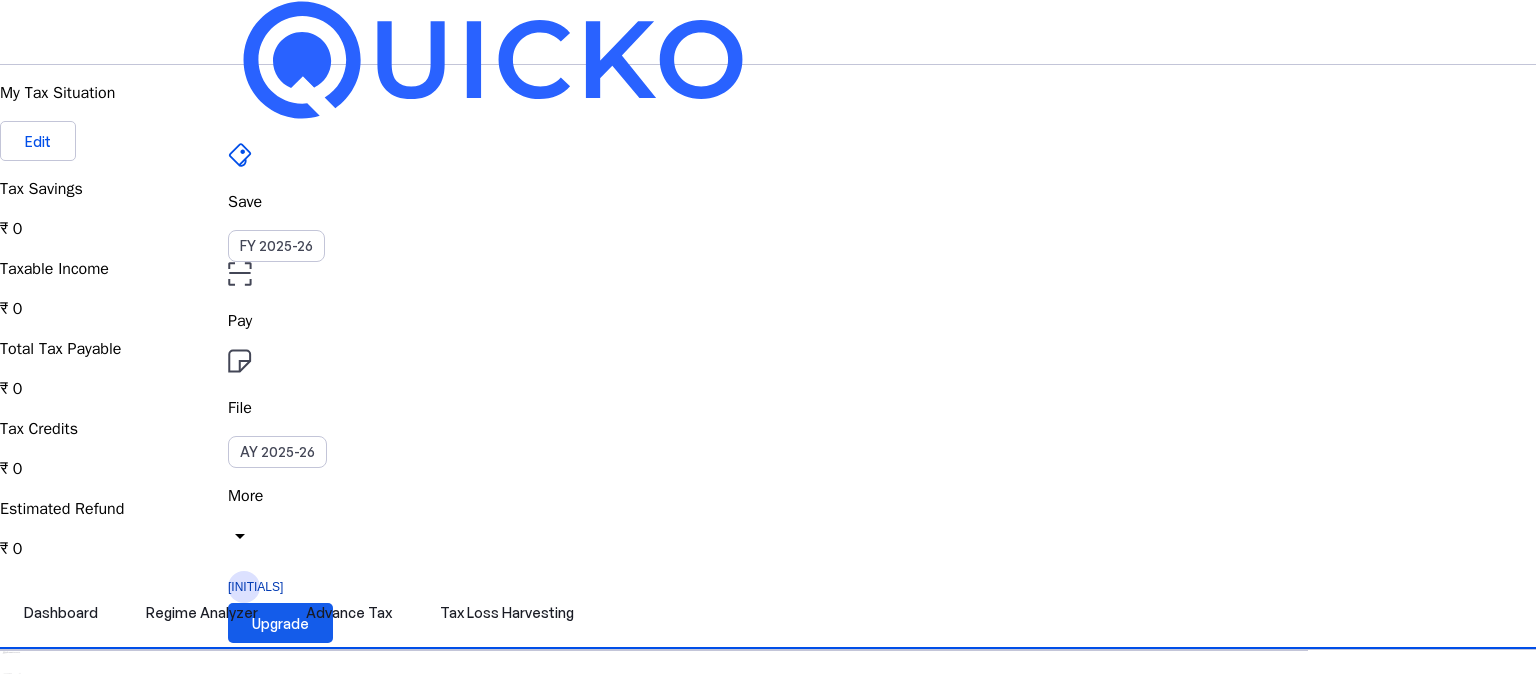 click on "Upgrade" at bounding box center (280, 623) 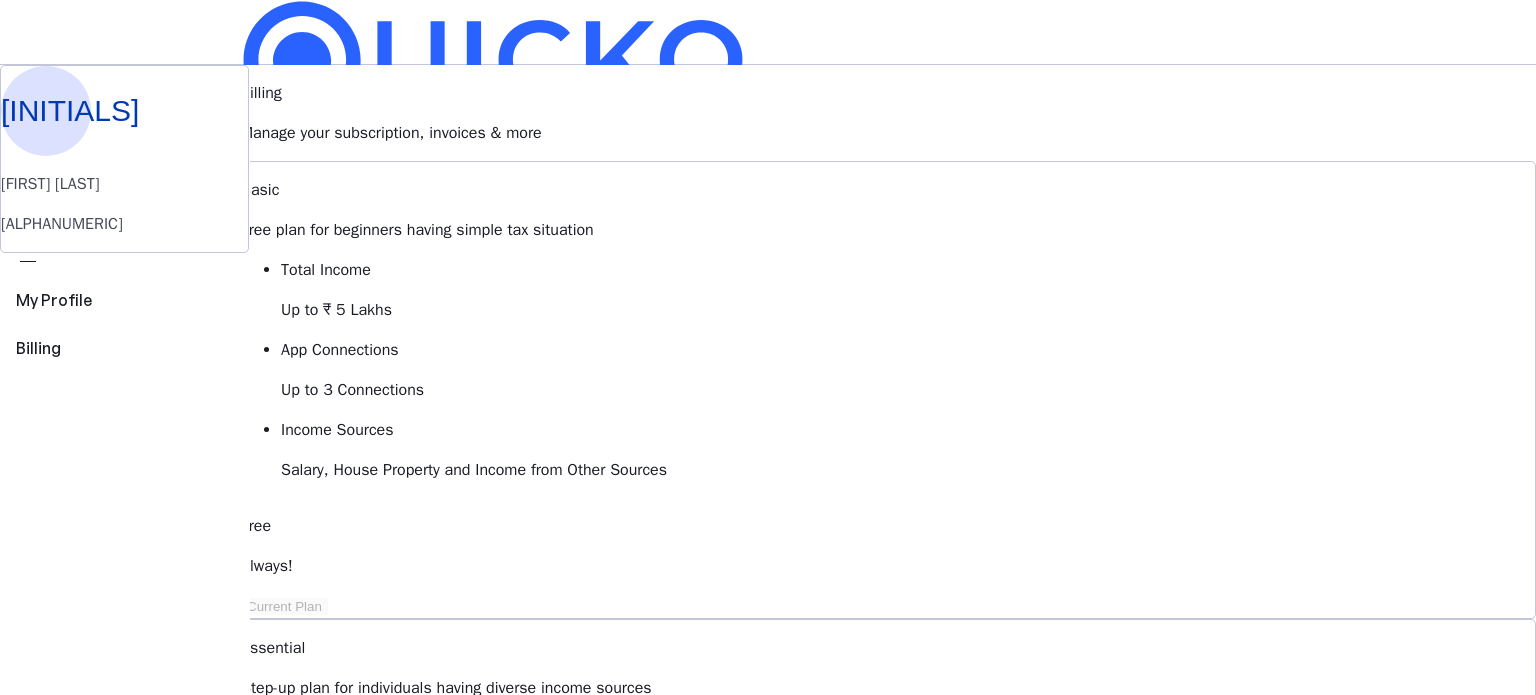 click on "More" at bounding box center (768, 496) 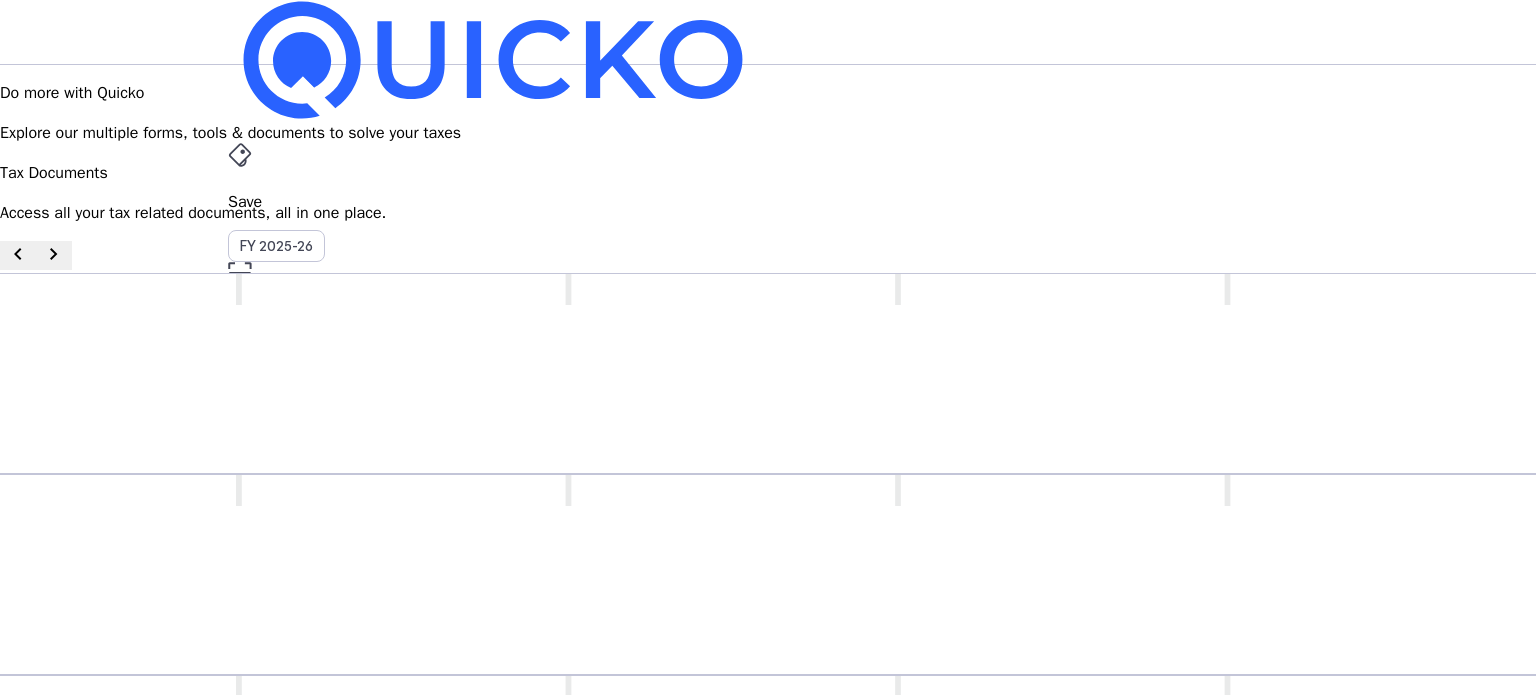 click on "Tax Documents" at bounding box center (768, 496) 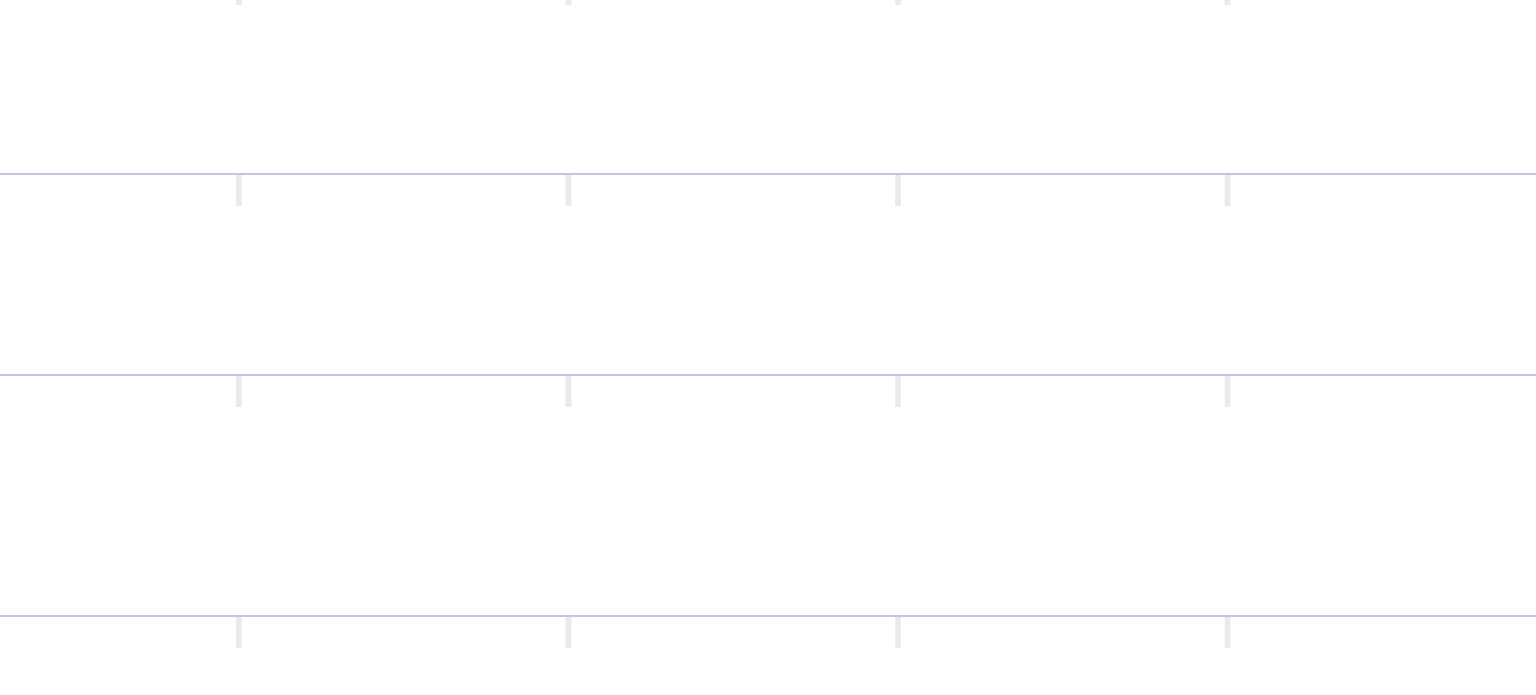 scroll, scrollTop: 0, scrollLeft: 0, axis: both 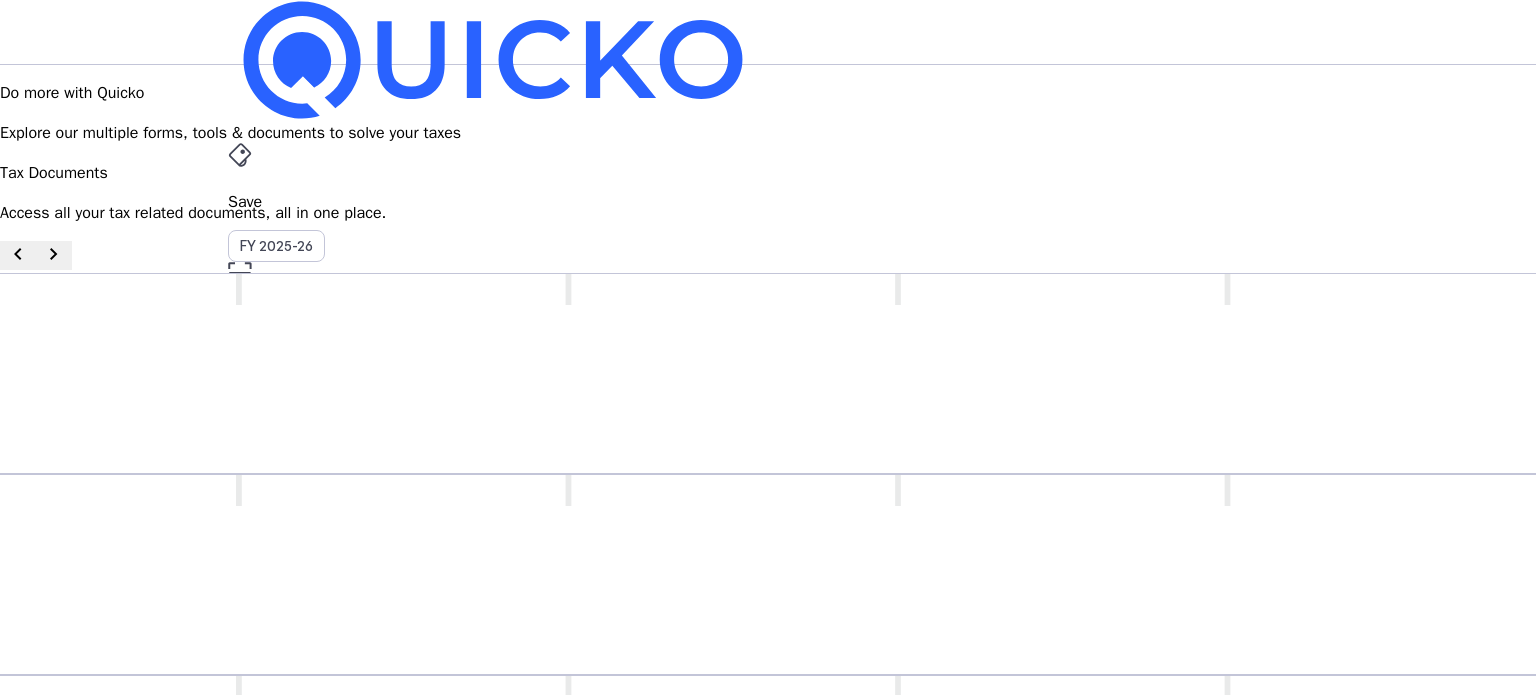 click on "Pay" at bounding box center [768, 202] 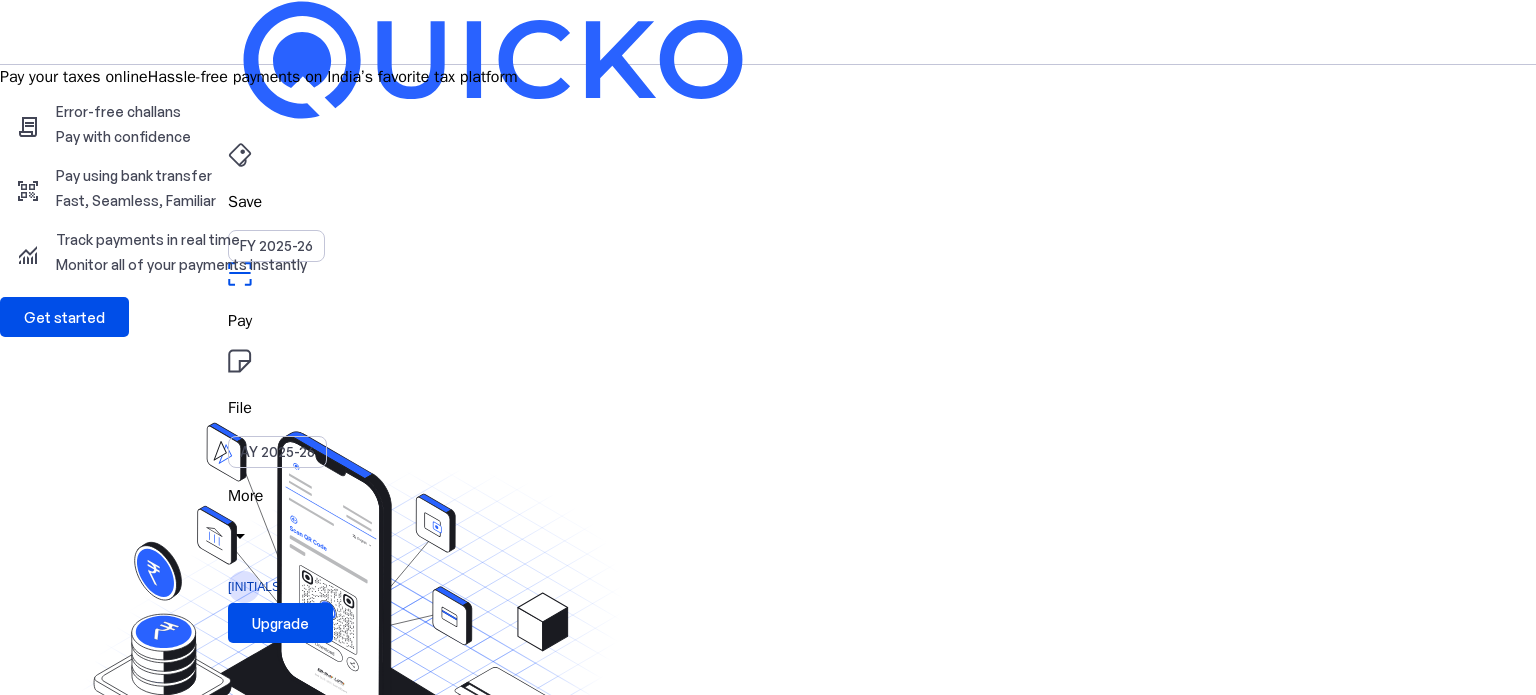 click on "[INITIALS]" at bounding box center [244, 587] 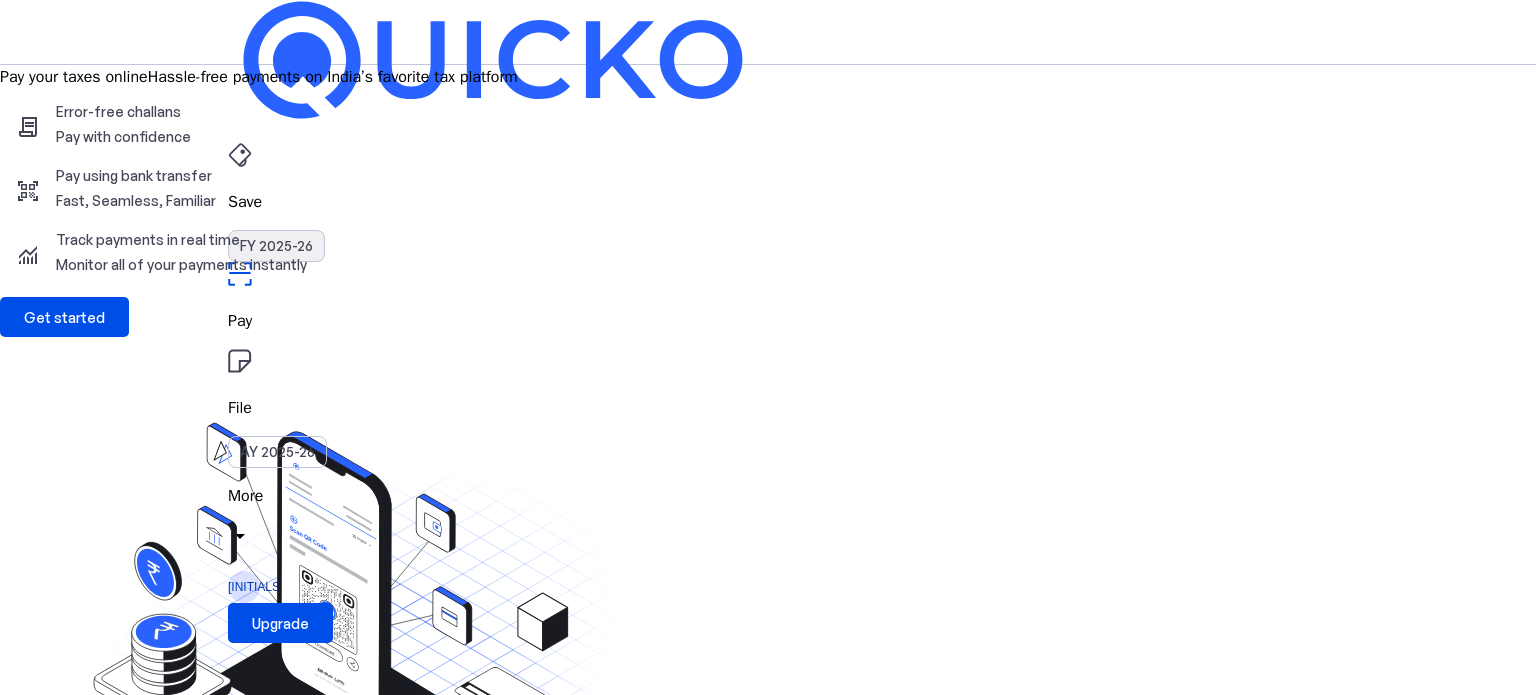 click on "FY 2025-26" at bounding box center (276, 246) 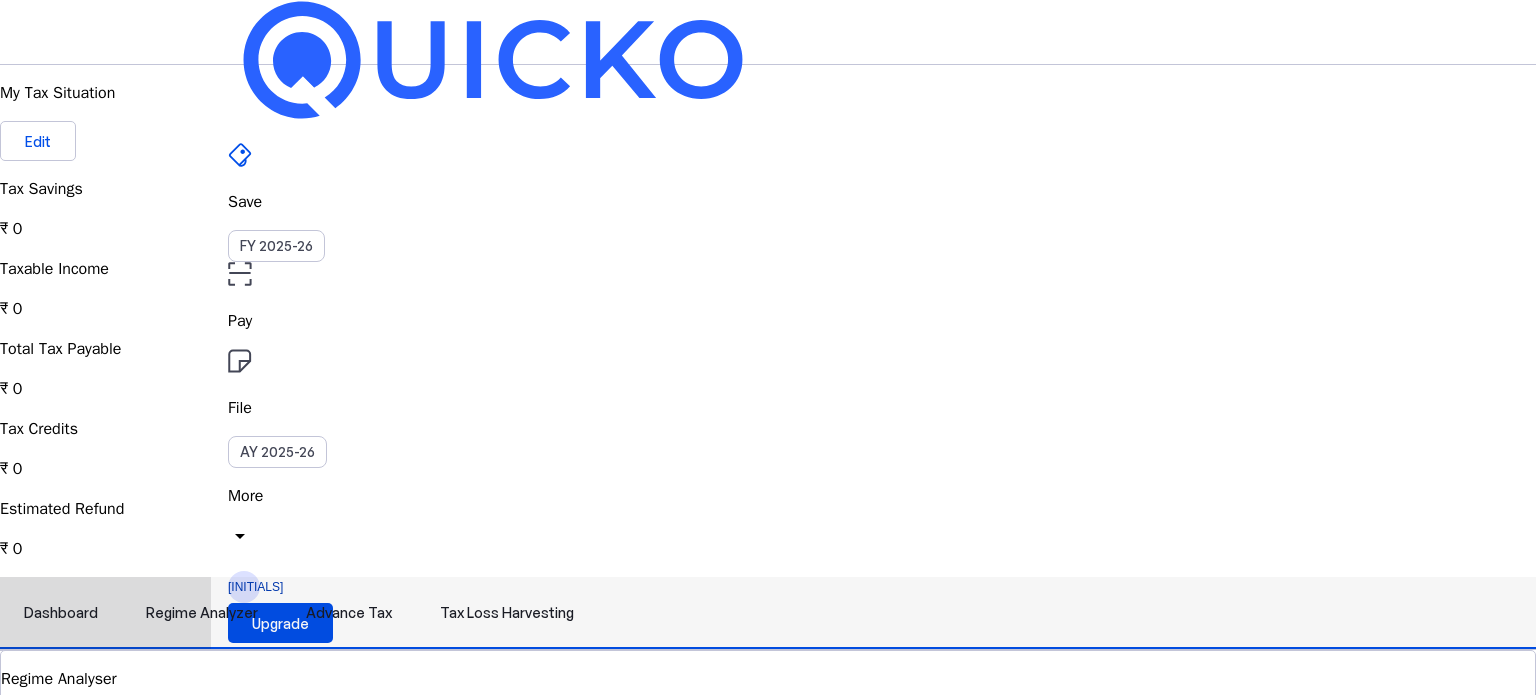 click on "Regime Analyzer" at bounding box center (202, 613) 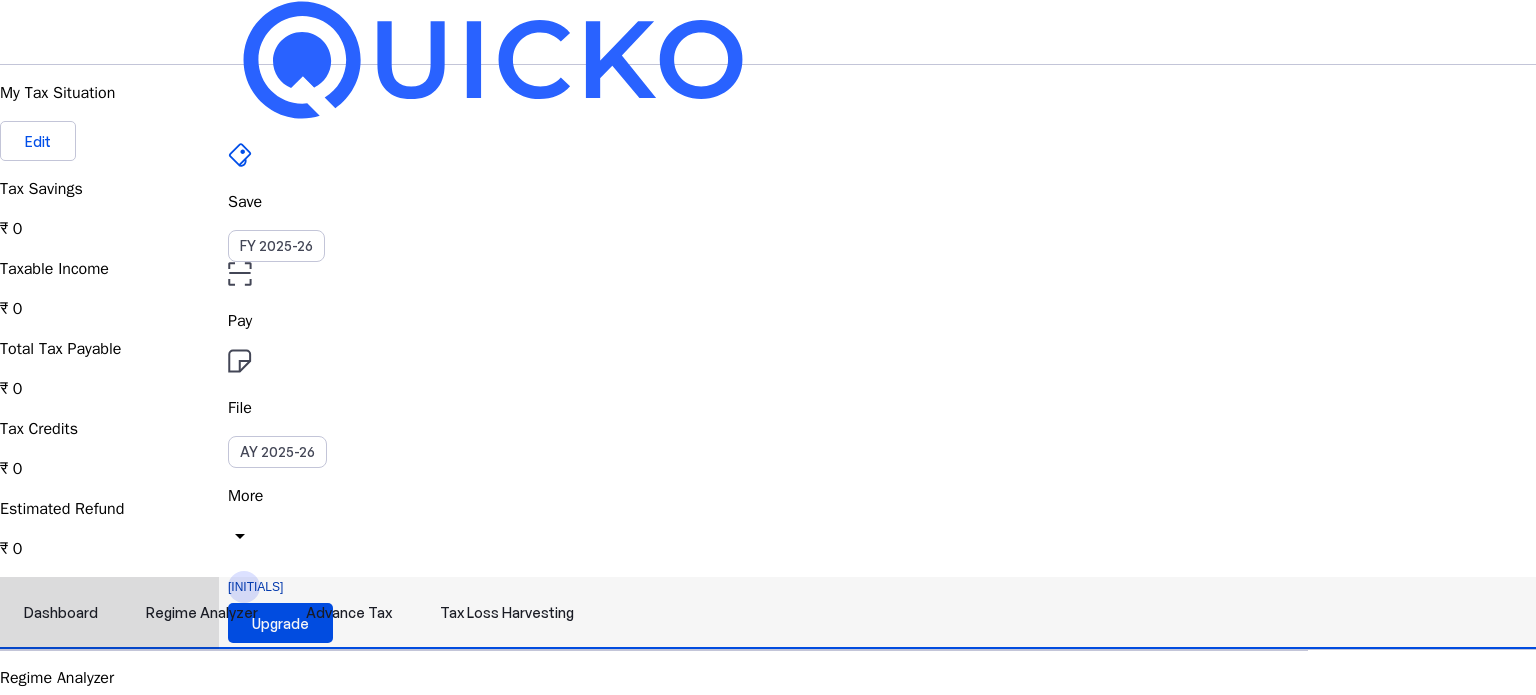 click on "Advance Tax" at bounding box center [349, 613] 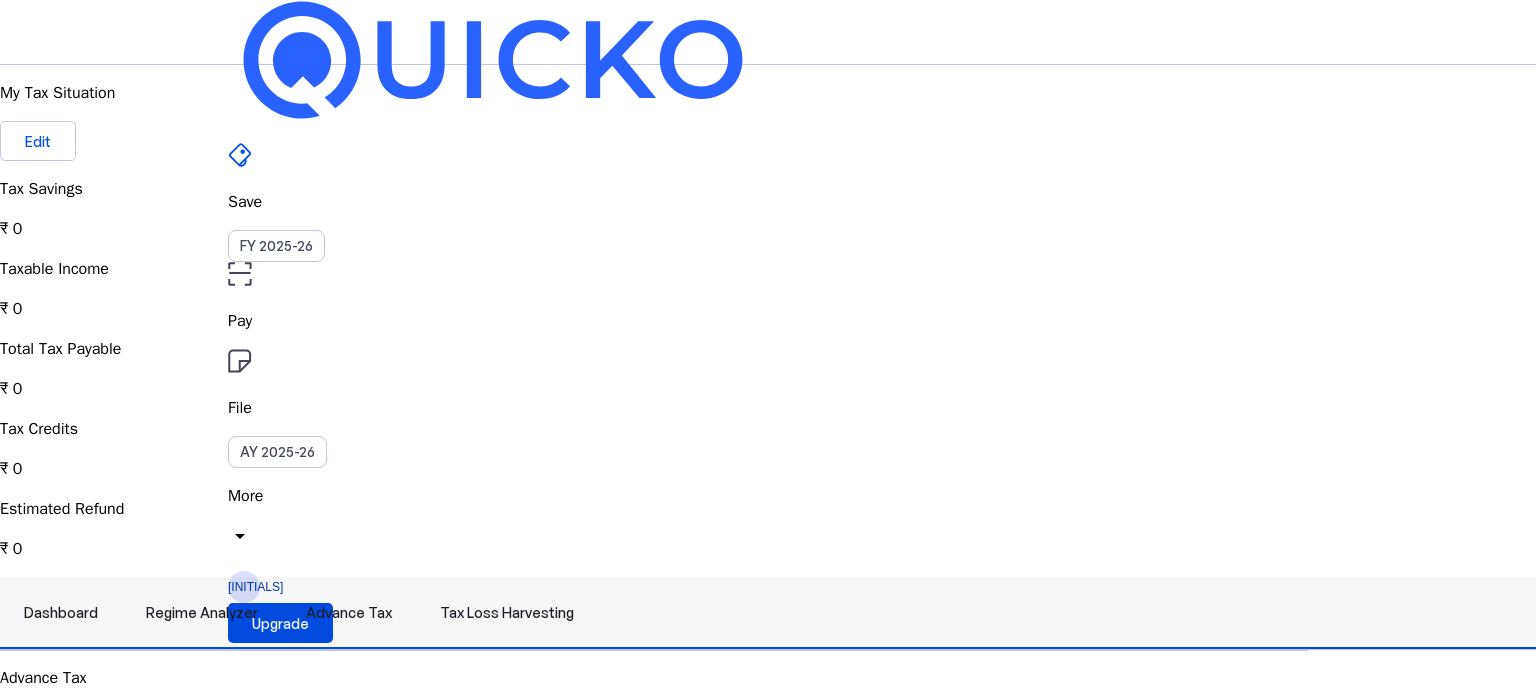 click on "Tax Loss Harvesting" at bounding box center (507, 613) 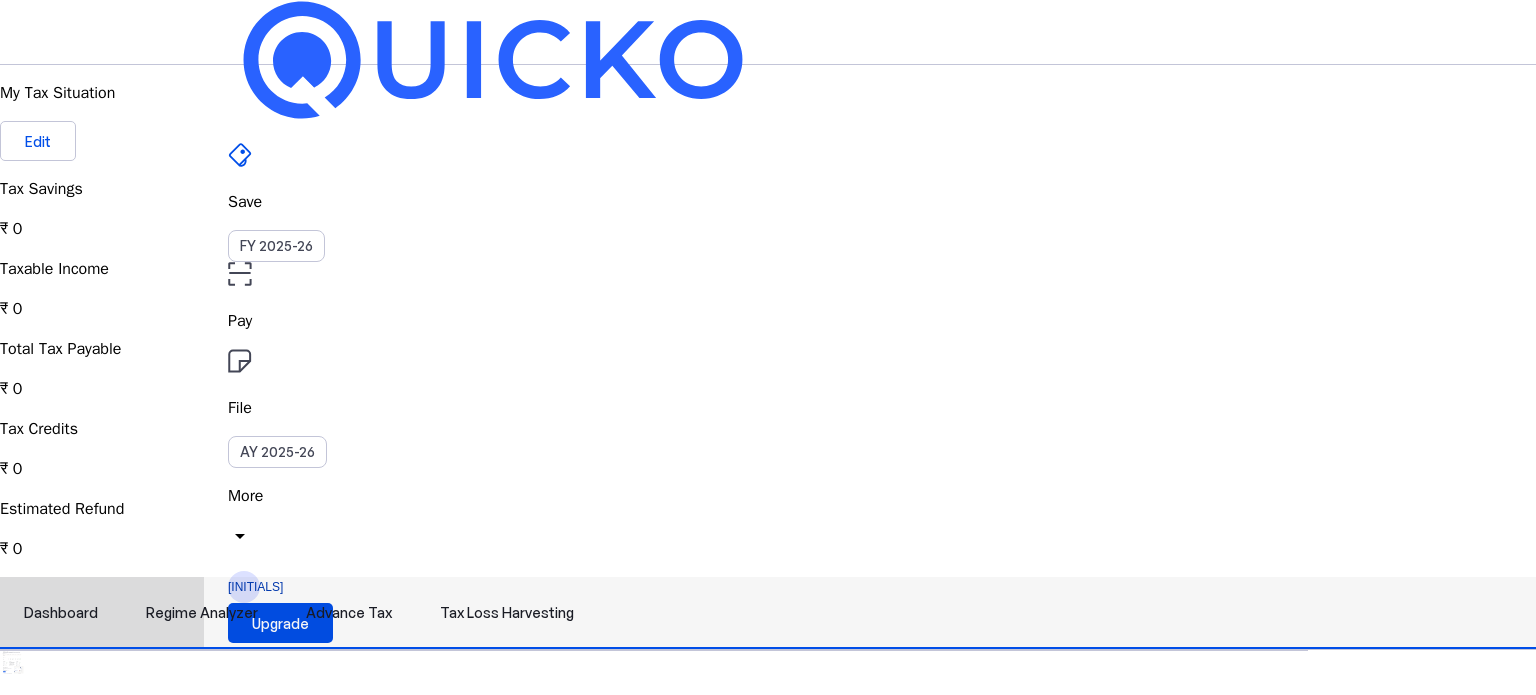 click on "Advance Tax" at bounding box center [349, 613] 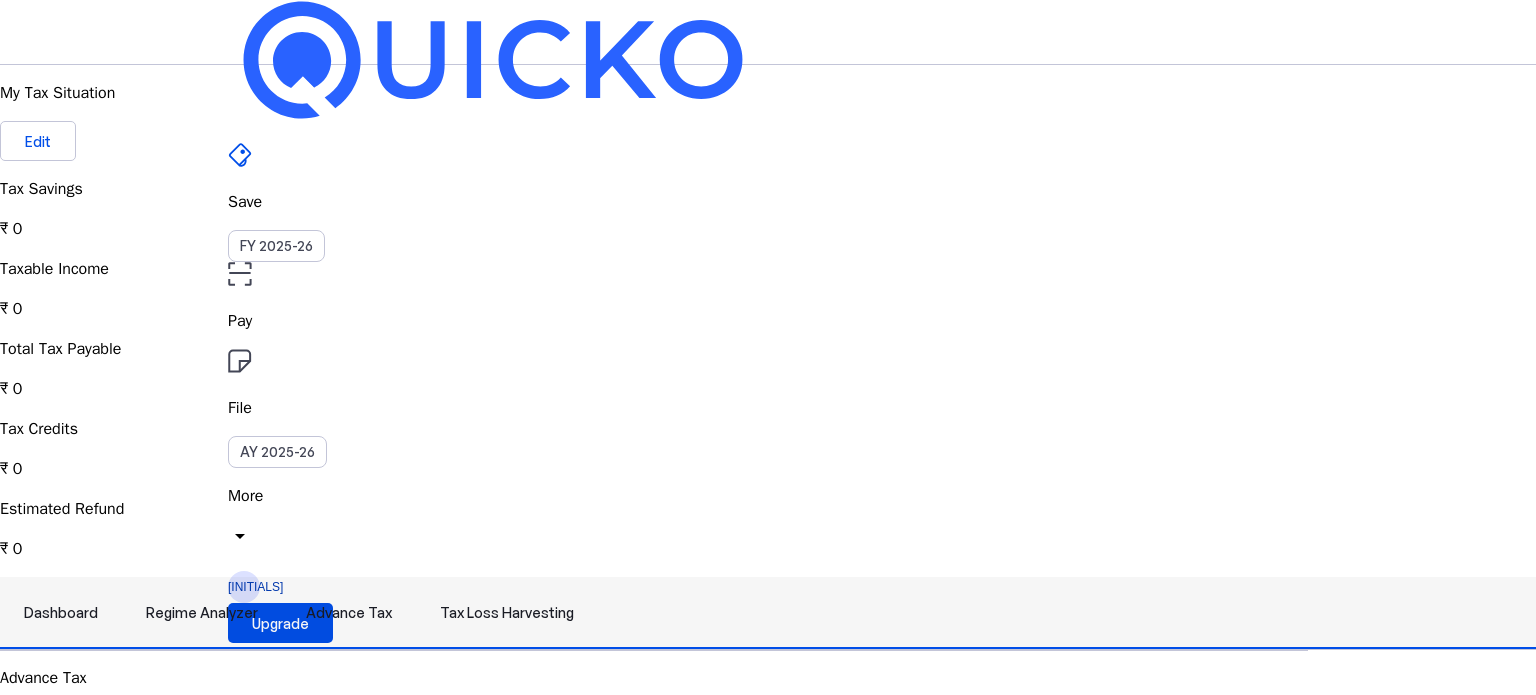click on "Regime Analyzer" at bounding box center [202, 613] 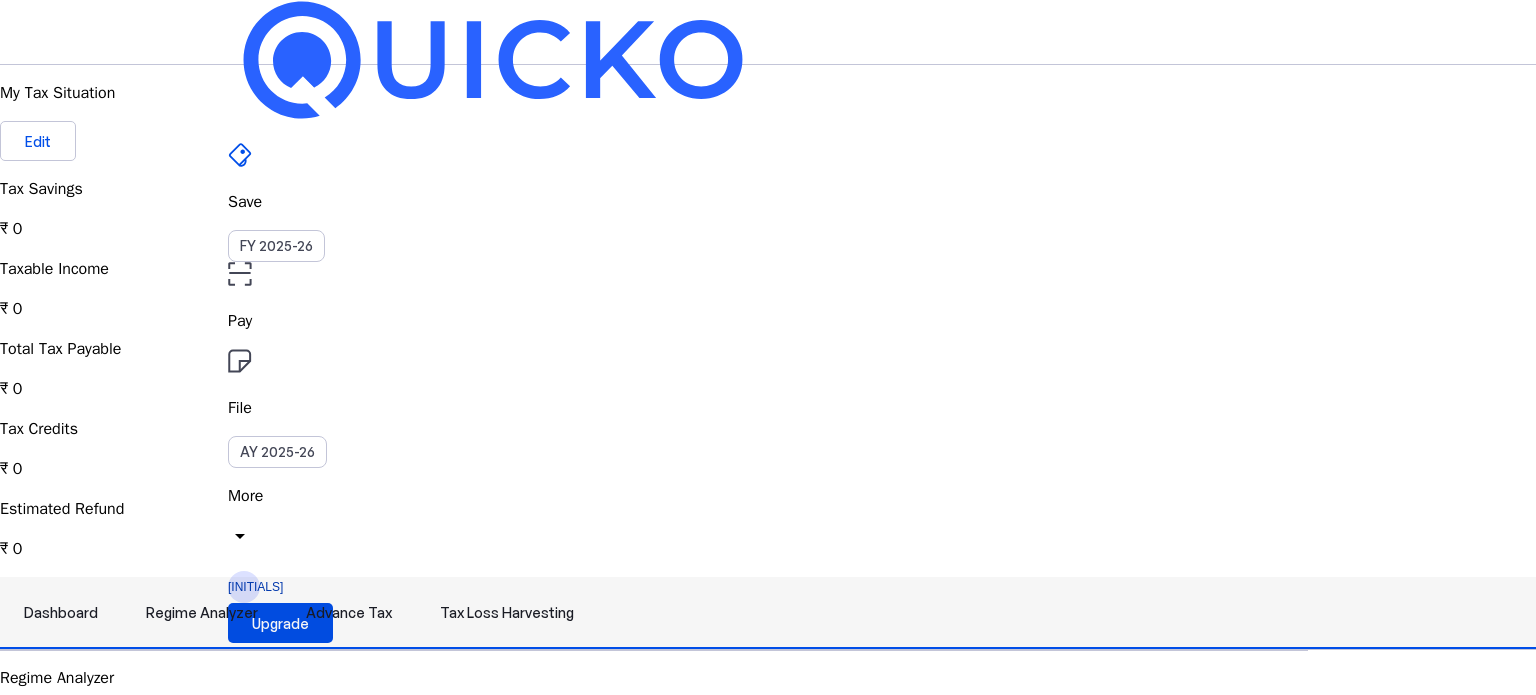 click on "Dashboard" at bounding box center (61, 613) 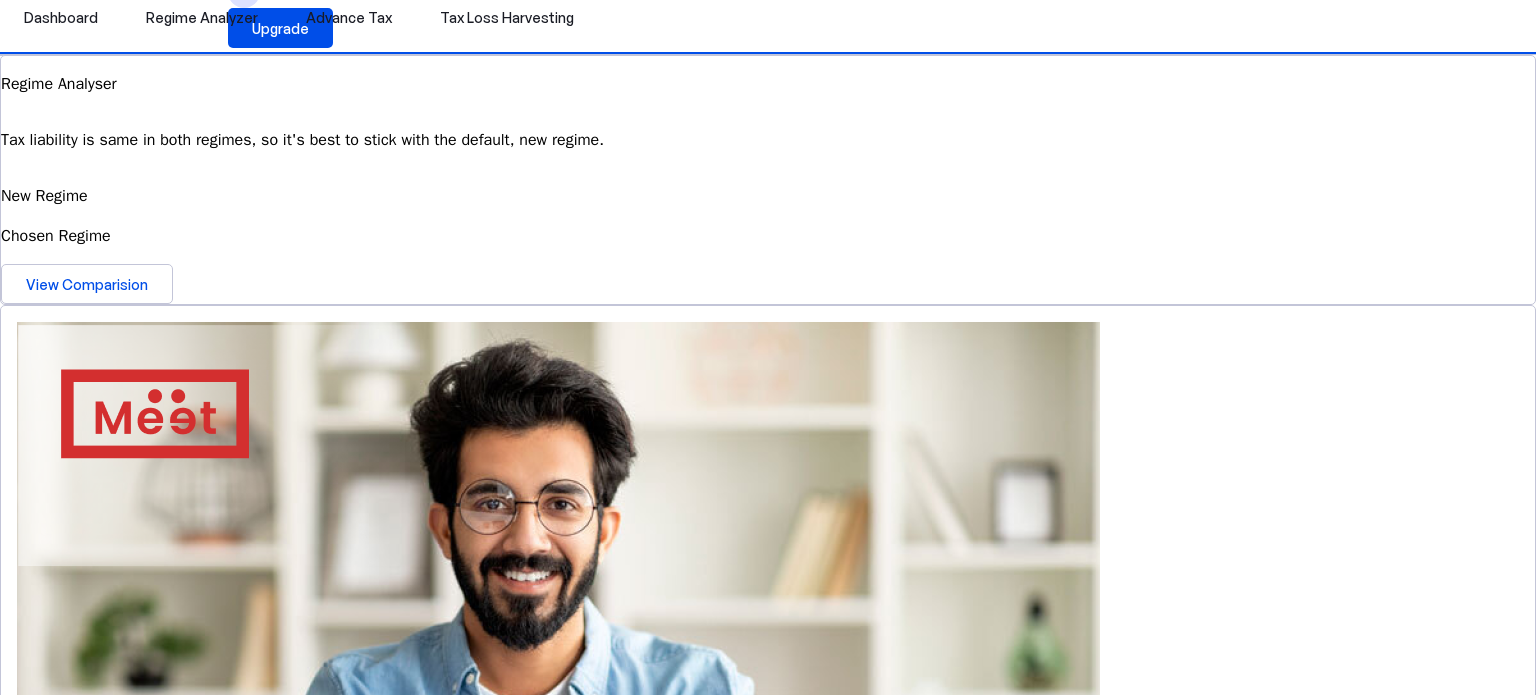 scroll, scrollTop: 0, scrollLeft: 0, axis: both 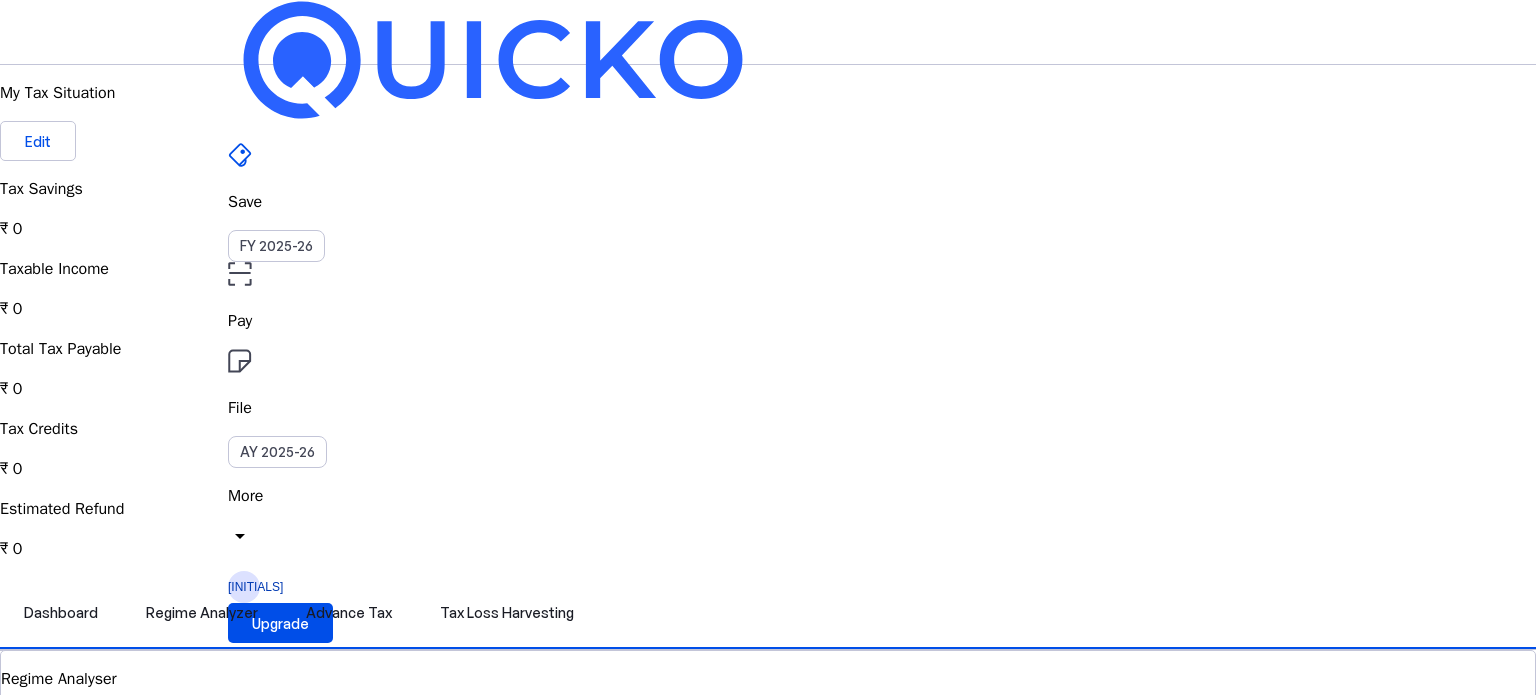 click on "Taxable Income [CURRENCY][AMOUNT]" at bounding box center [768, 209] 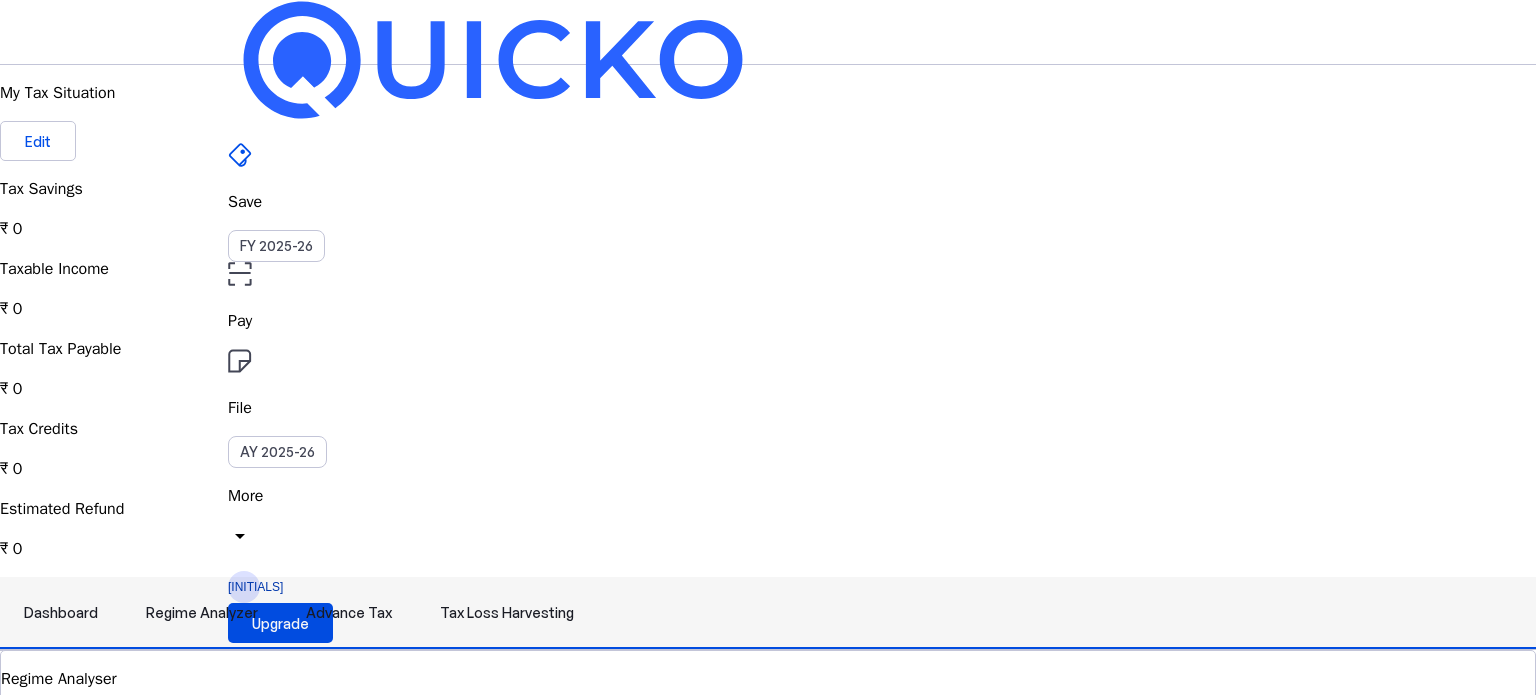 click on "Regime Analyzer" at bounding box center (202, 613) 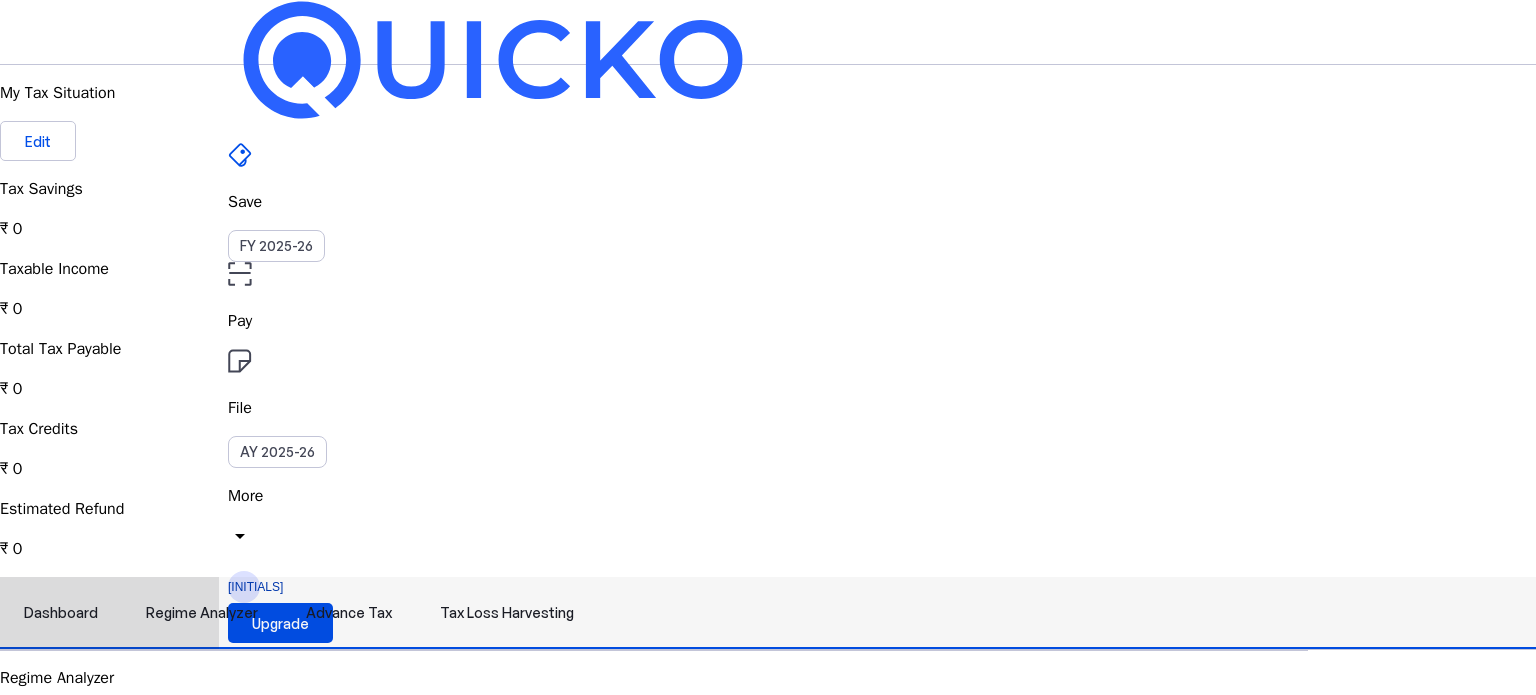 click on "Advance Tax" at bounding box center [349, 613] 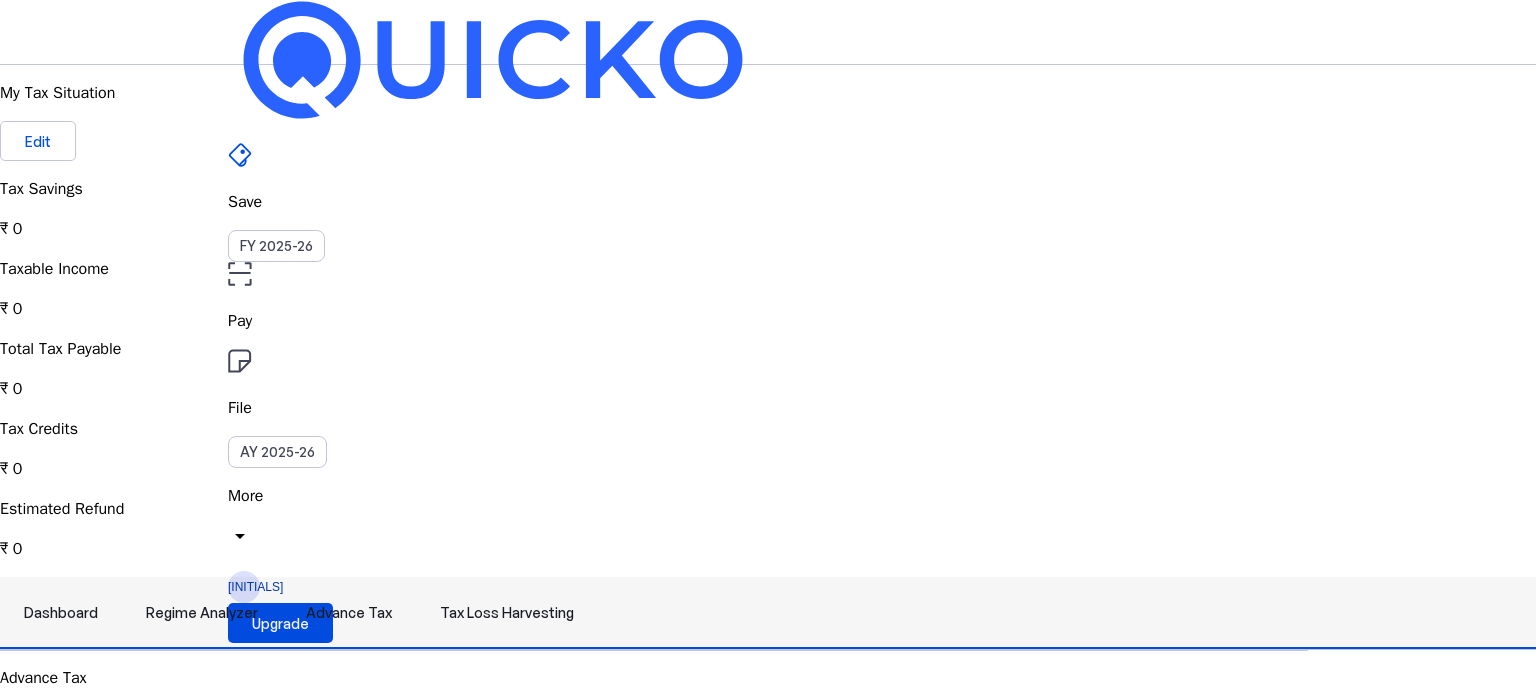 click on "Tax Loss Harvesting" at bounding box center [507, 613] 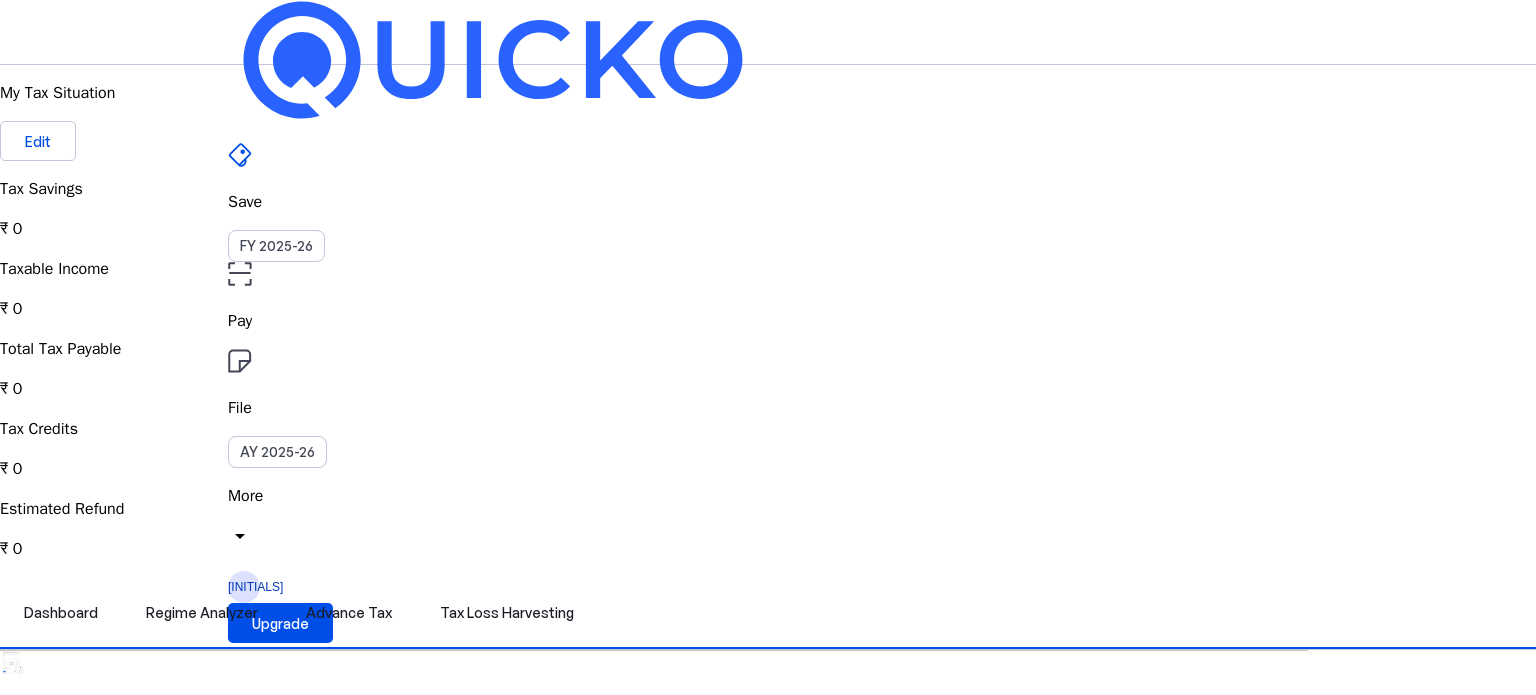 click on "File" at bounding box center [768, 321] 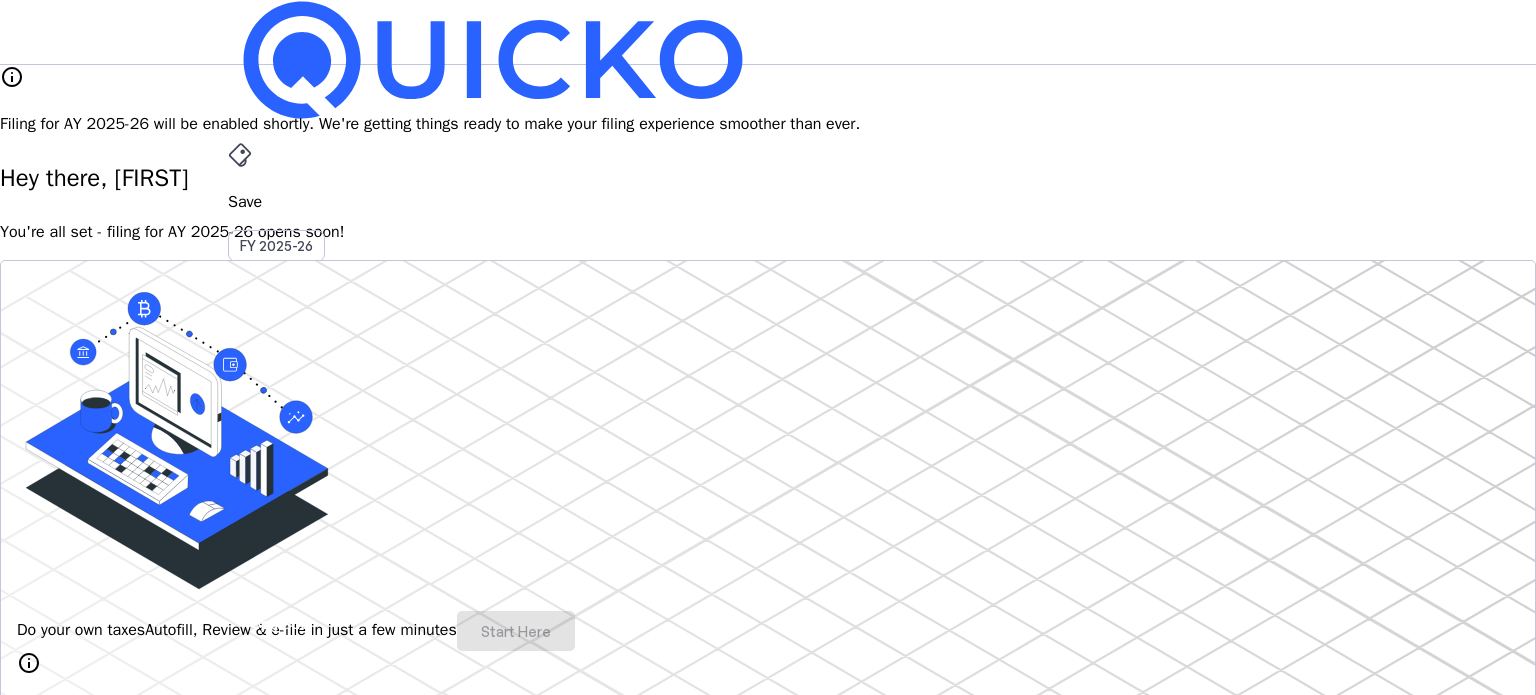 click on "More" at bounding box center [768, 496] 